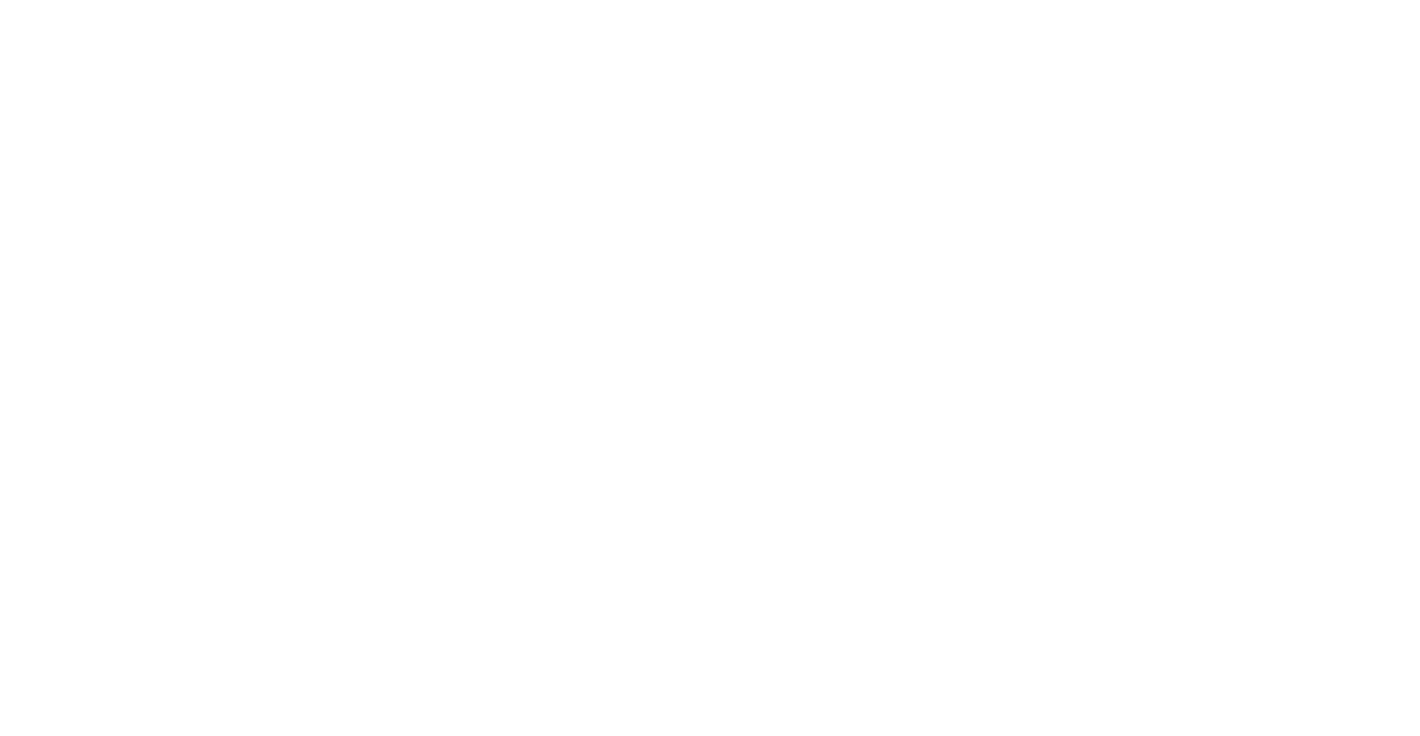 scroll, scrollTop: 0, scrollLeft: 0, axis: both 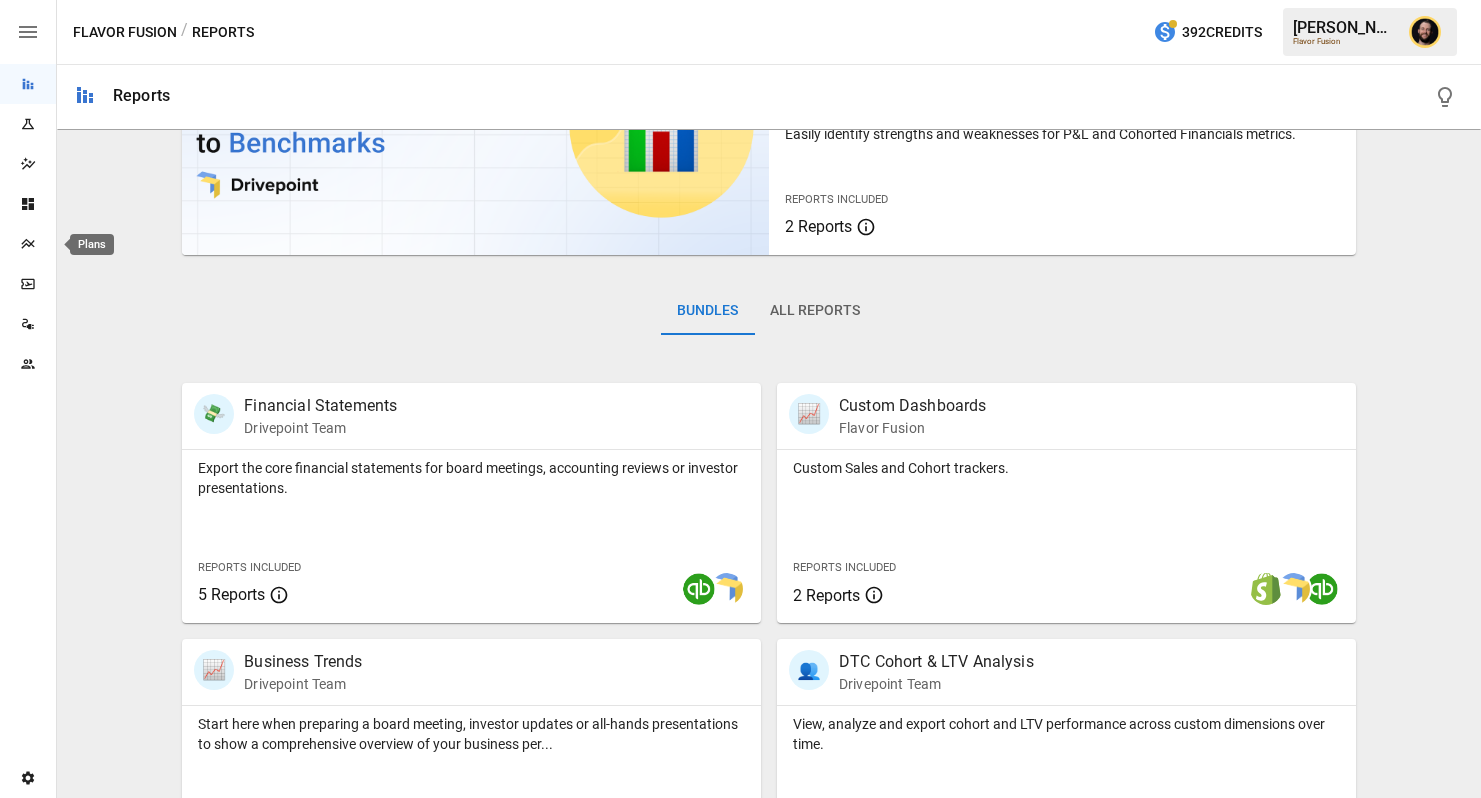 click 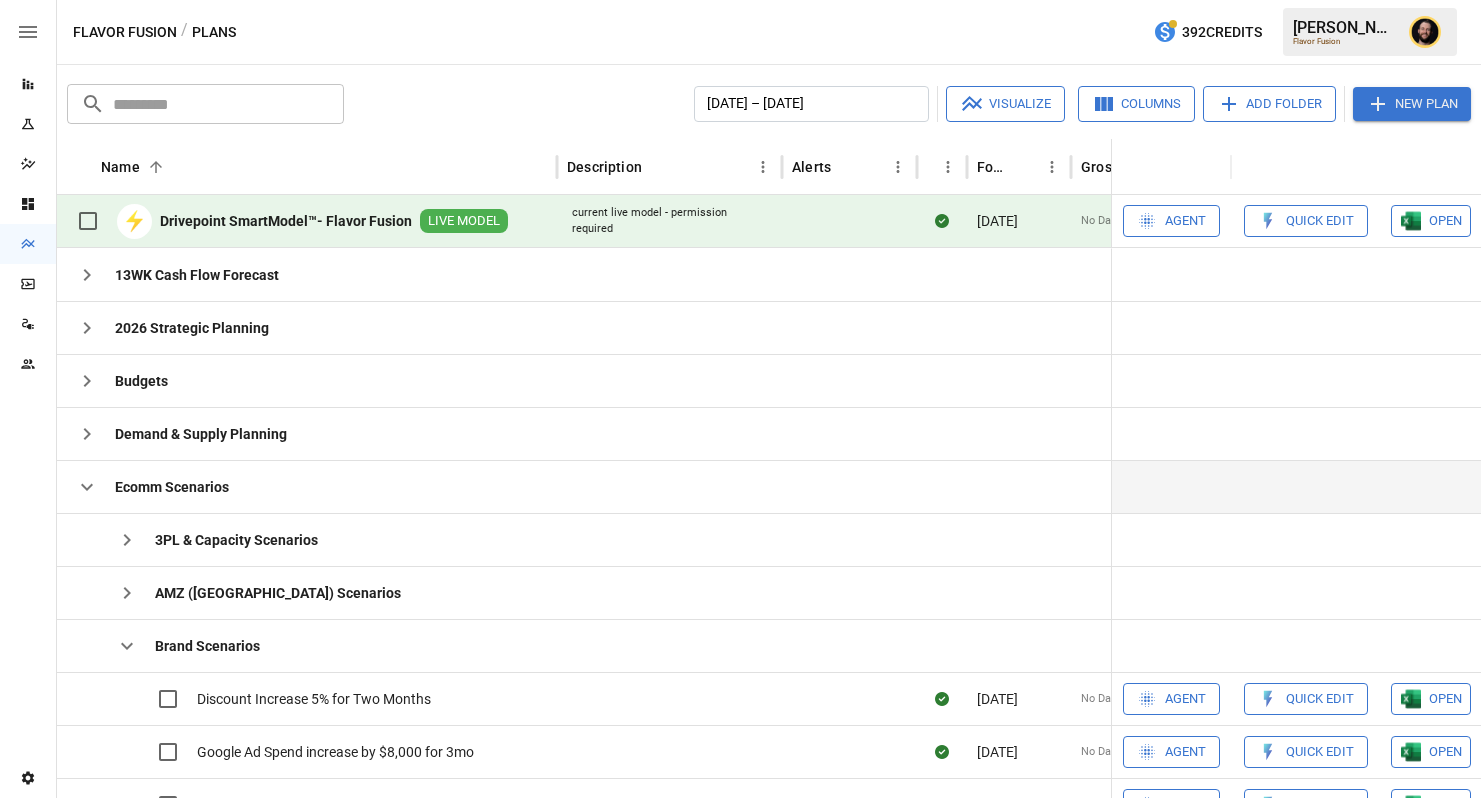 click 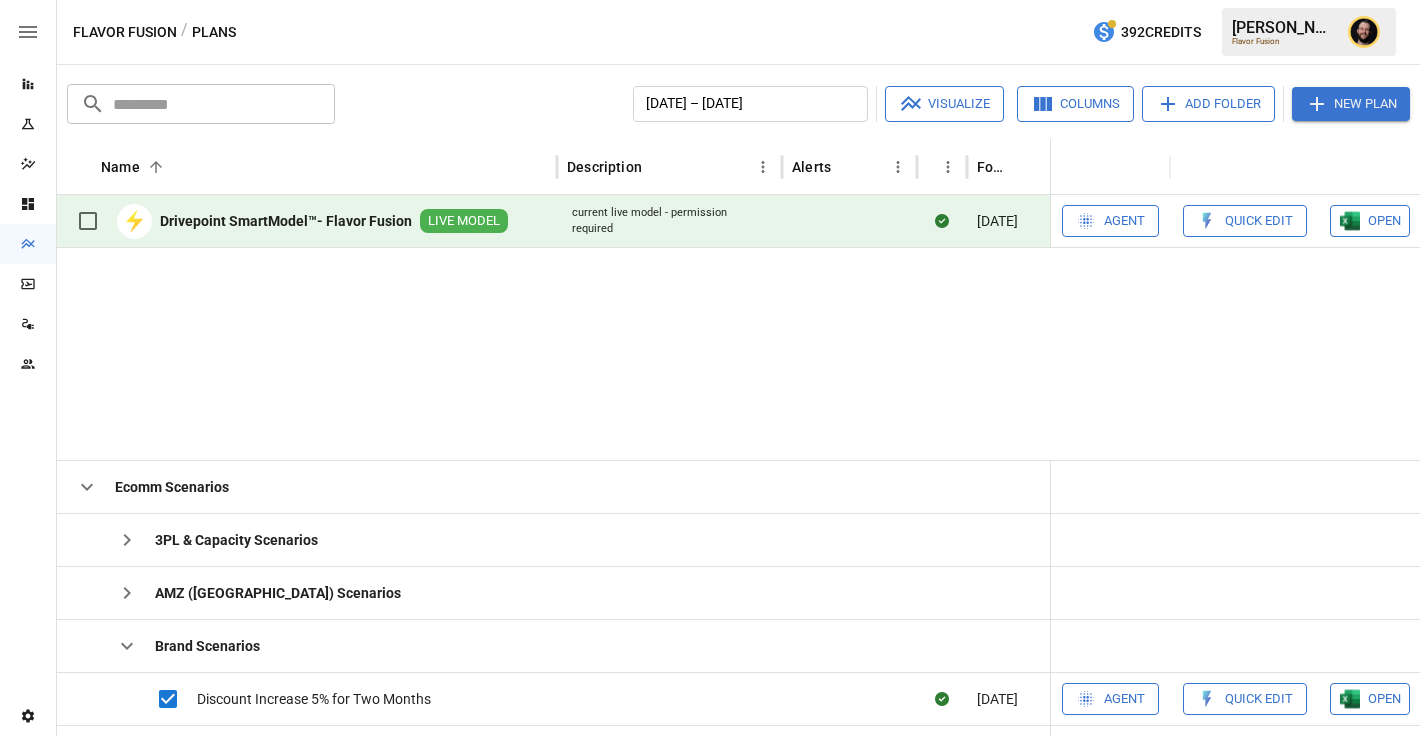 scroll, scrollTop: 0, scrollLeft: 0, axis: both 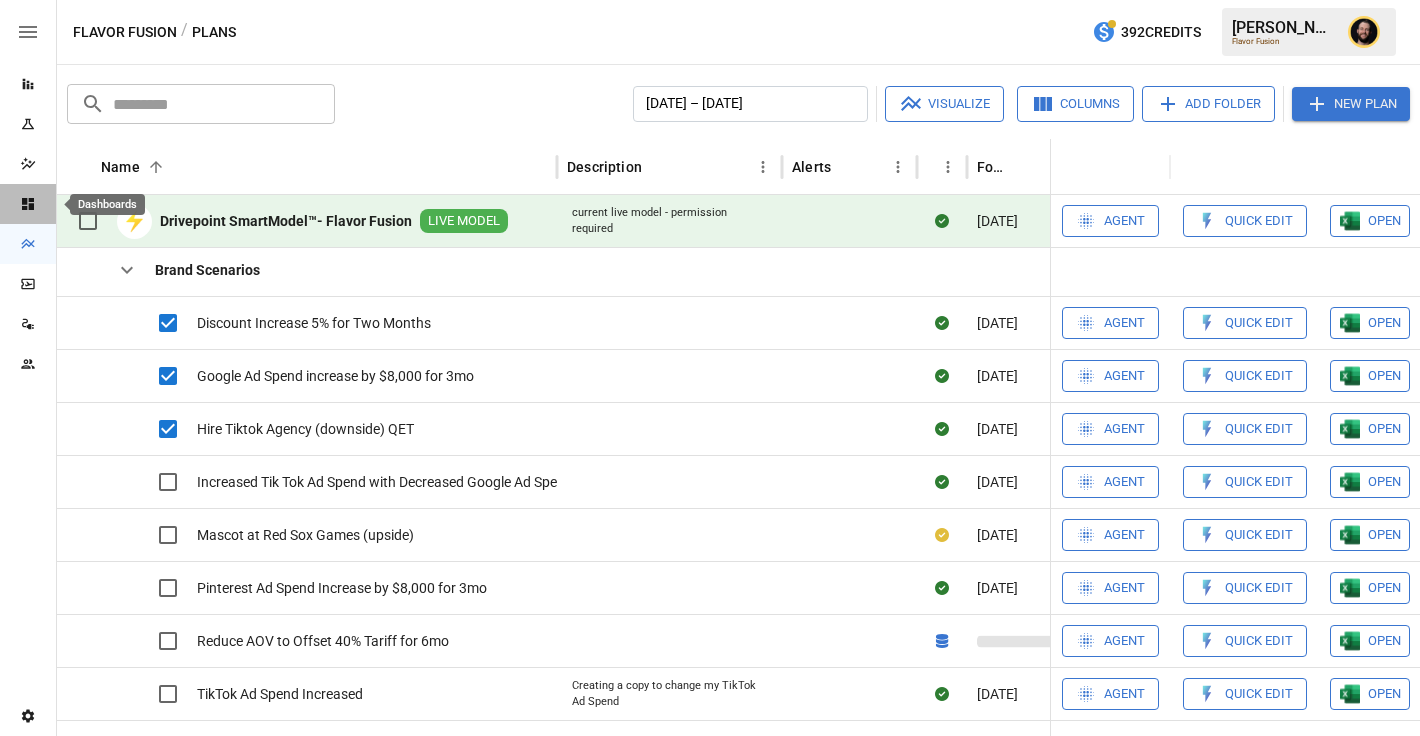 click 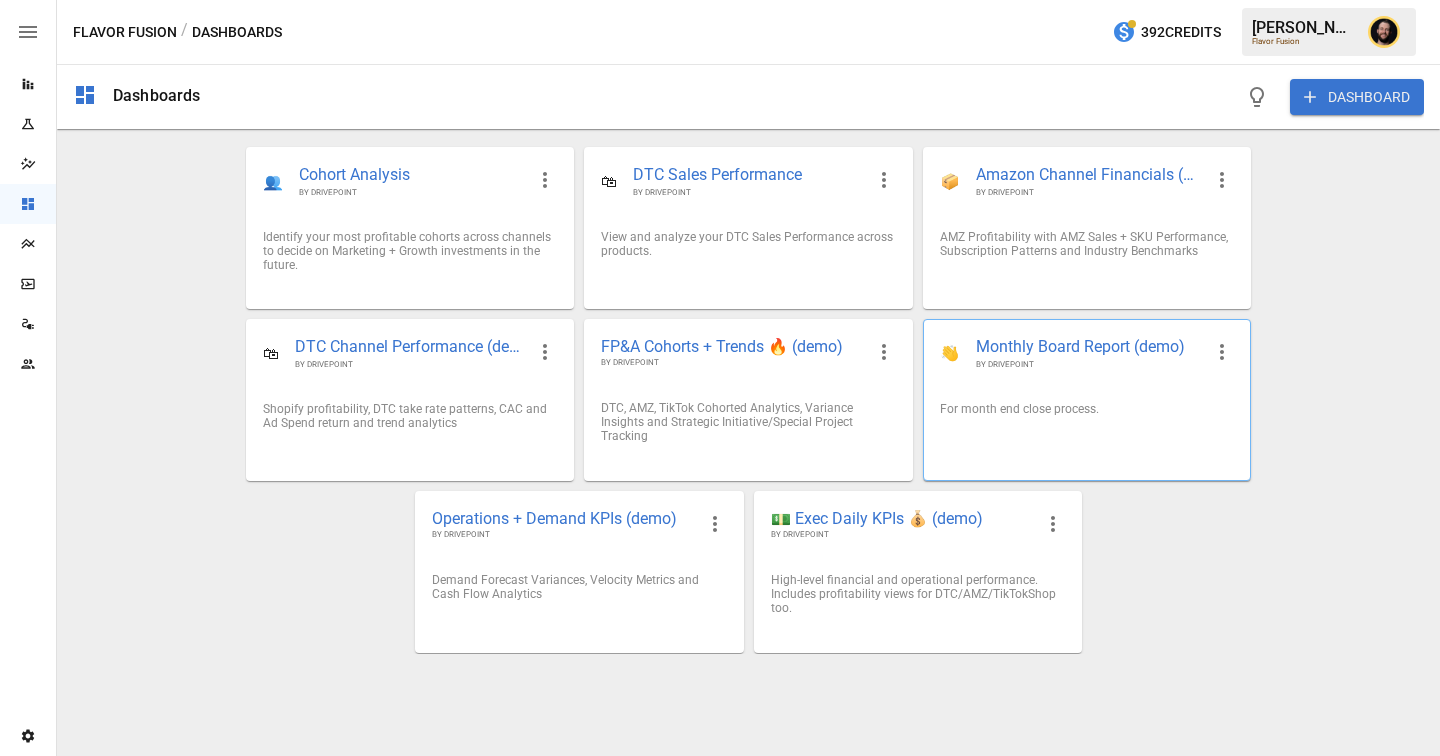 click on "For month end close process." at bounding box center (1087, 409) 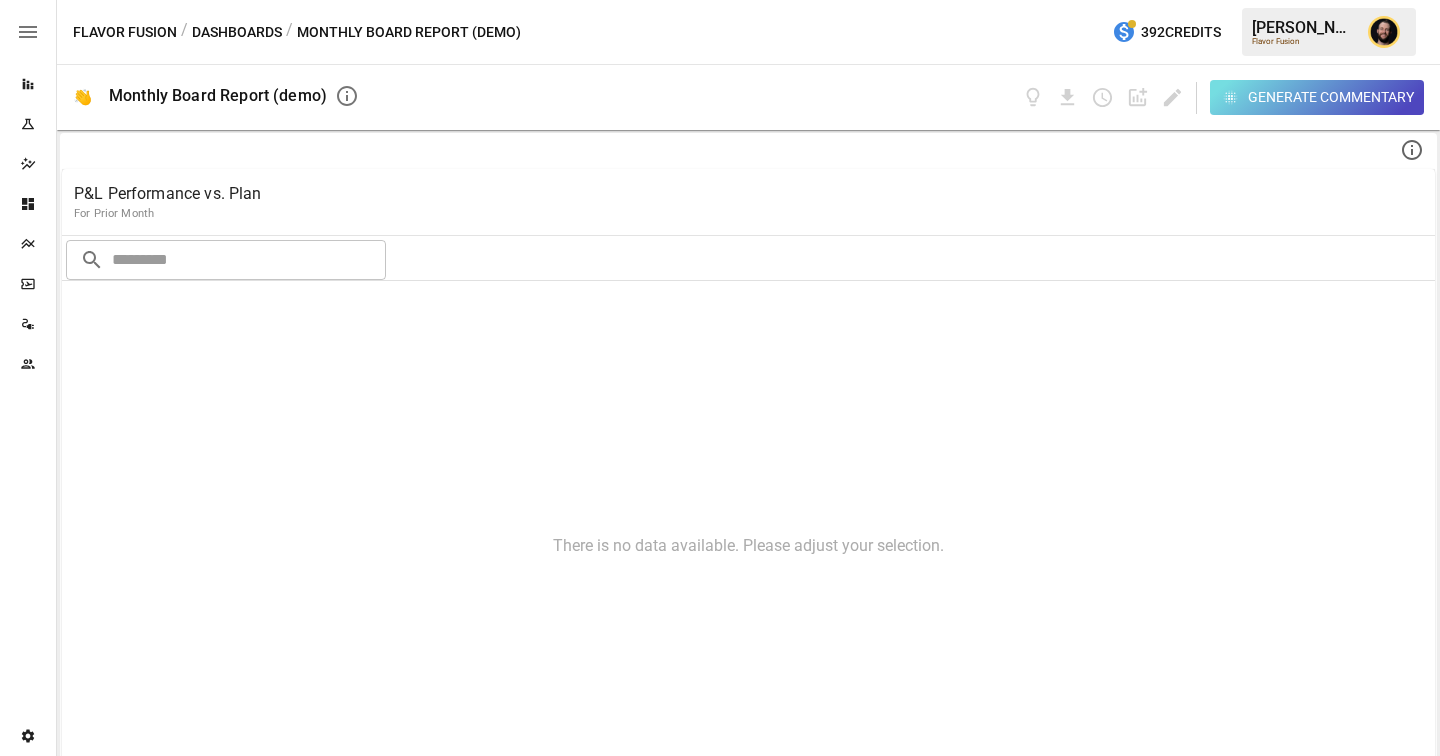 click on "Generate Commentary" at bounding box center [1331, 97] 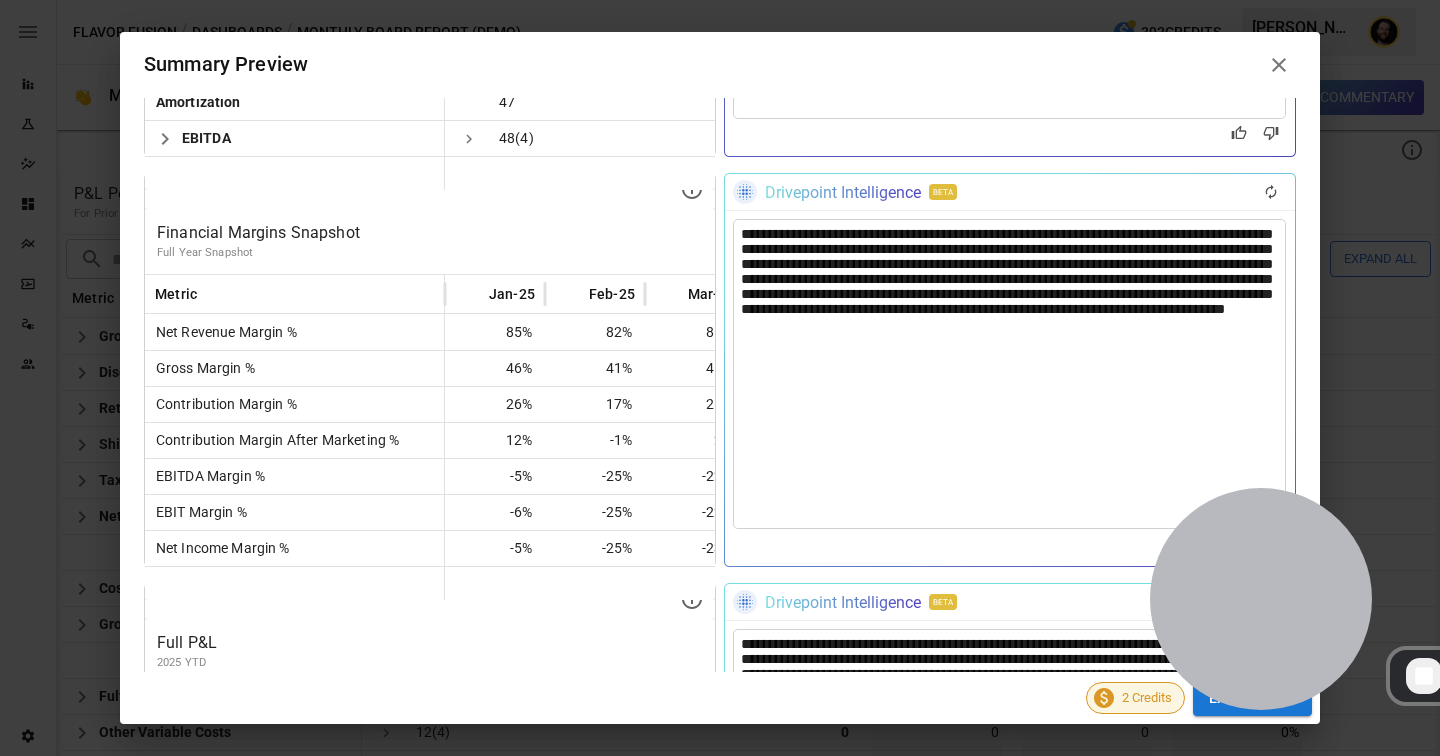 scroll, scrollTop: 2324, scrollLeft: 0, axis: vertical 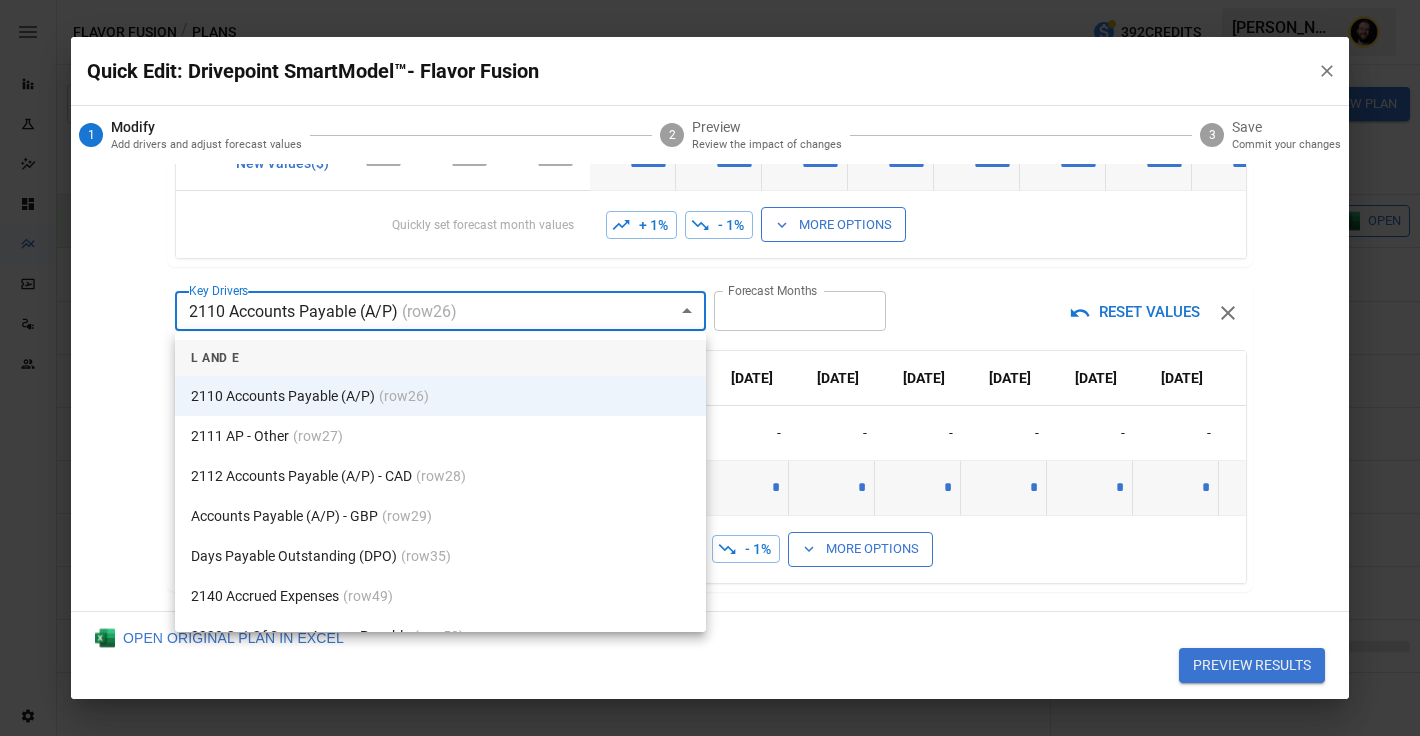 click on "Reports Experiments Dazzler Studio Dashboards Plans SmartModel ™ Data Sources Team Settings Flavor Fusion / Plans 392  Credits [PERSON_NAME] Flavor Fusion Plans ​ ​ [DATE] – [DATE]   Visualize   Columns   Add Folder   New Plan Name 2 Description Alerts Status Forecast start Gross Margin EoP Cash EBITDA Margin Net Income Margin Gross Sales Gross Sales: DTC Online Gross Sales: Marketplace Gross Sales: Wholesale Gross Sales: Retail Returns Returns: DTC Online Returns: Marketplace Returns: Wholesale Returns: Retail Shipping Income Shipping Income: DTC Online Shipping Income: Marketplace Shipping Income: Wholesale Shipping Income: Retail Taxes Collected Taxes Collected: DTC Online Taxes Collected: Marketplace Taxes Collected: Wholesale Taxes Collected: Retail Net Revenue Net Revenue: DTC Online Net Revenue: Marketplace Net Revenue: Wholesale Net Revenue: Retail Cost of Goods Sold Cost of Goods Sold: DTC Online Cost of Goods Sold: Marketplace Cost of Goods Sold: Wholesale Cost of Goods Sold: Retail" at bounding box center [710, 0] 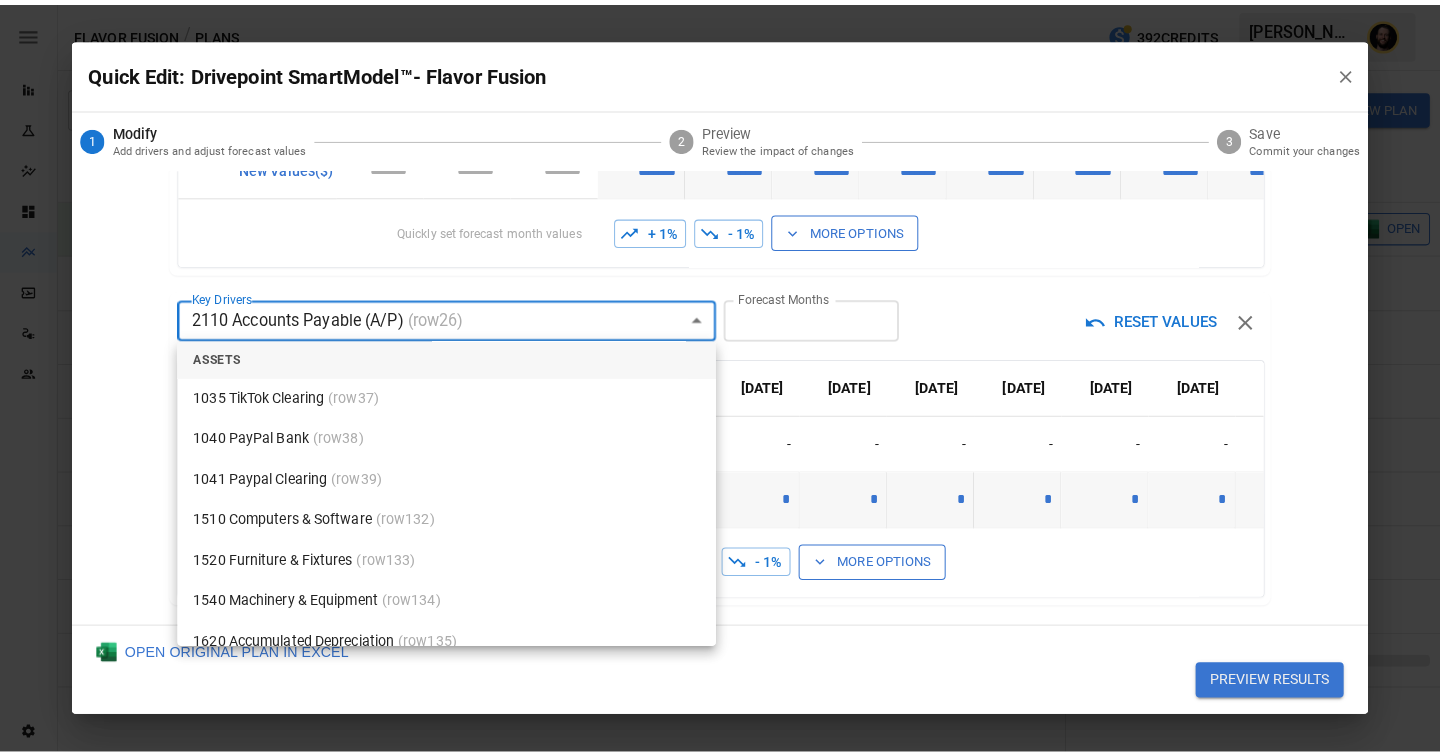 scroll, scrollTop: 1813, scrollLeft: 0, axis: vertical 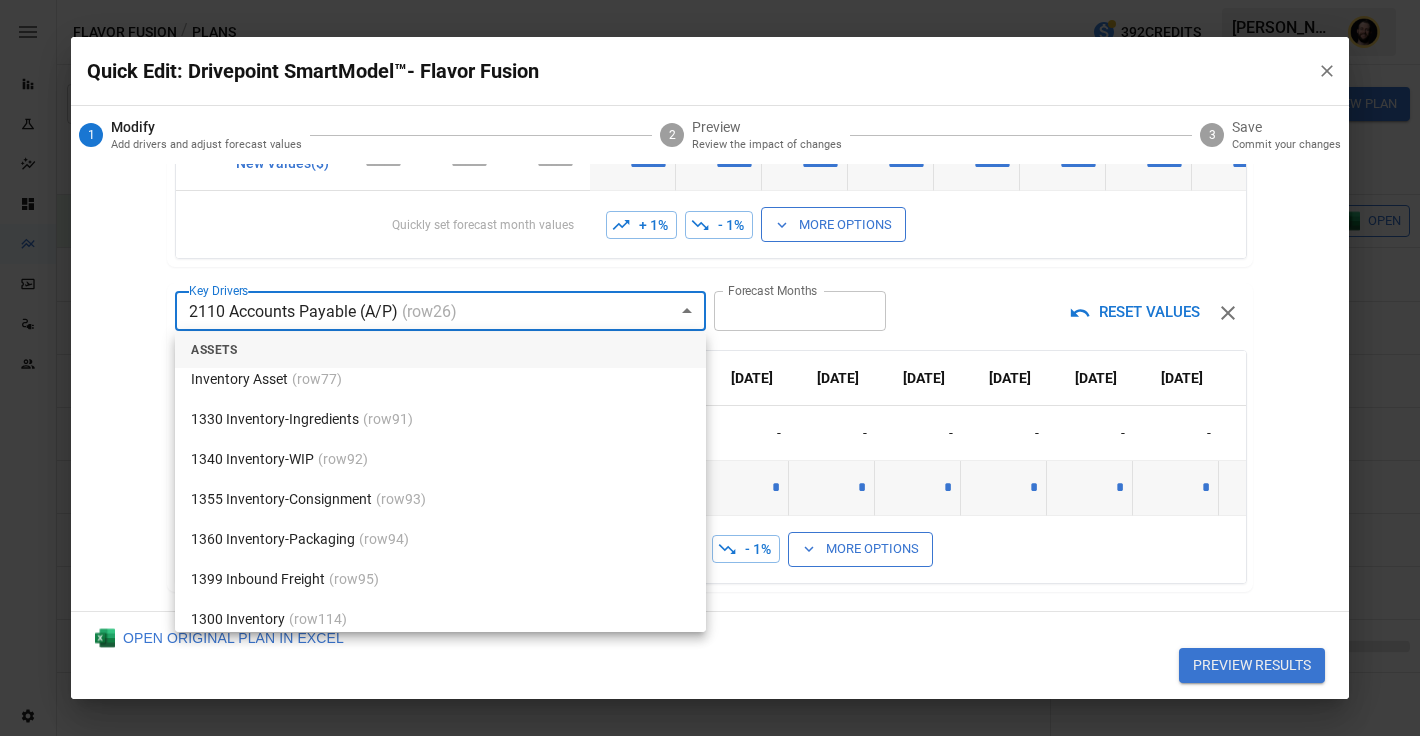 click at bounding box center (710, 368) 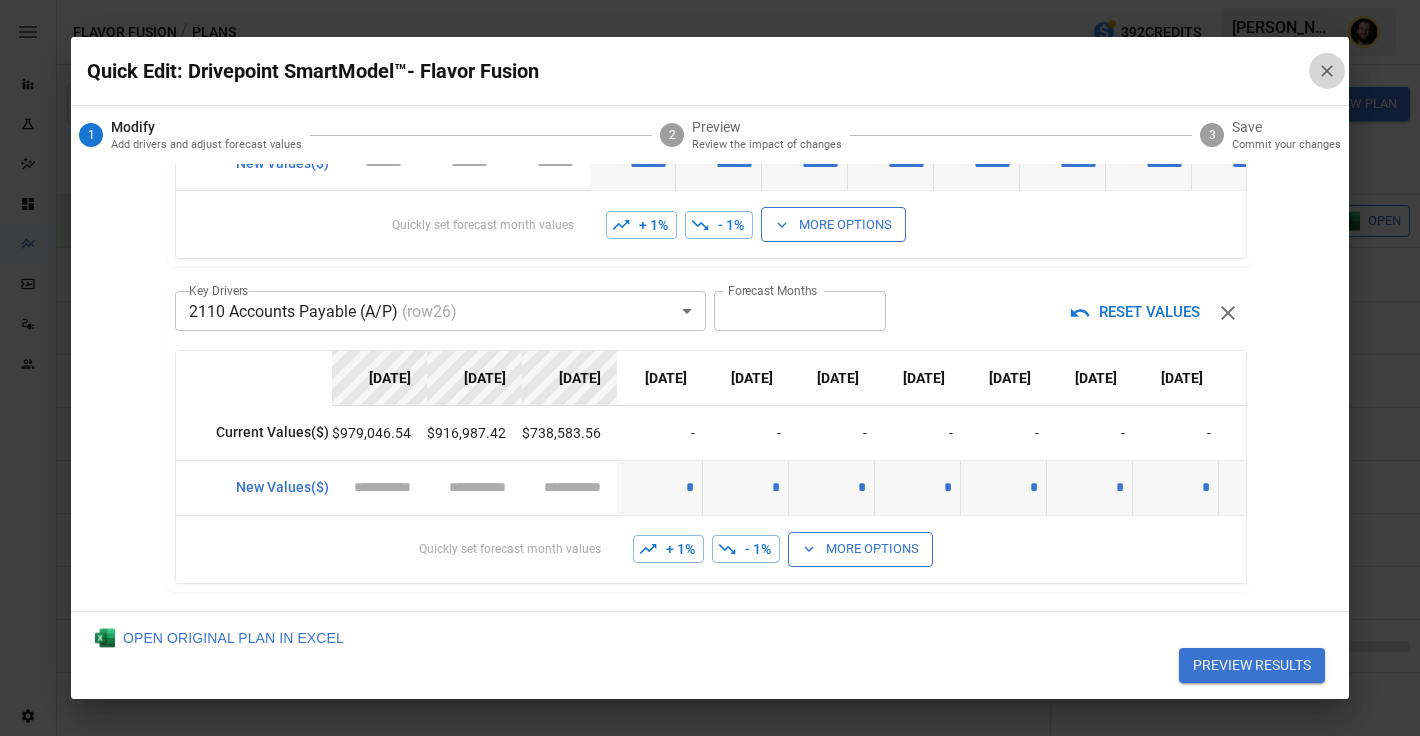 click 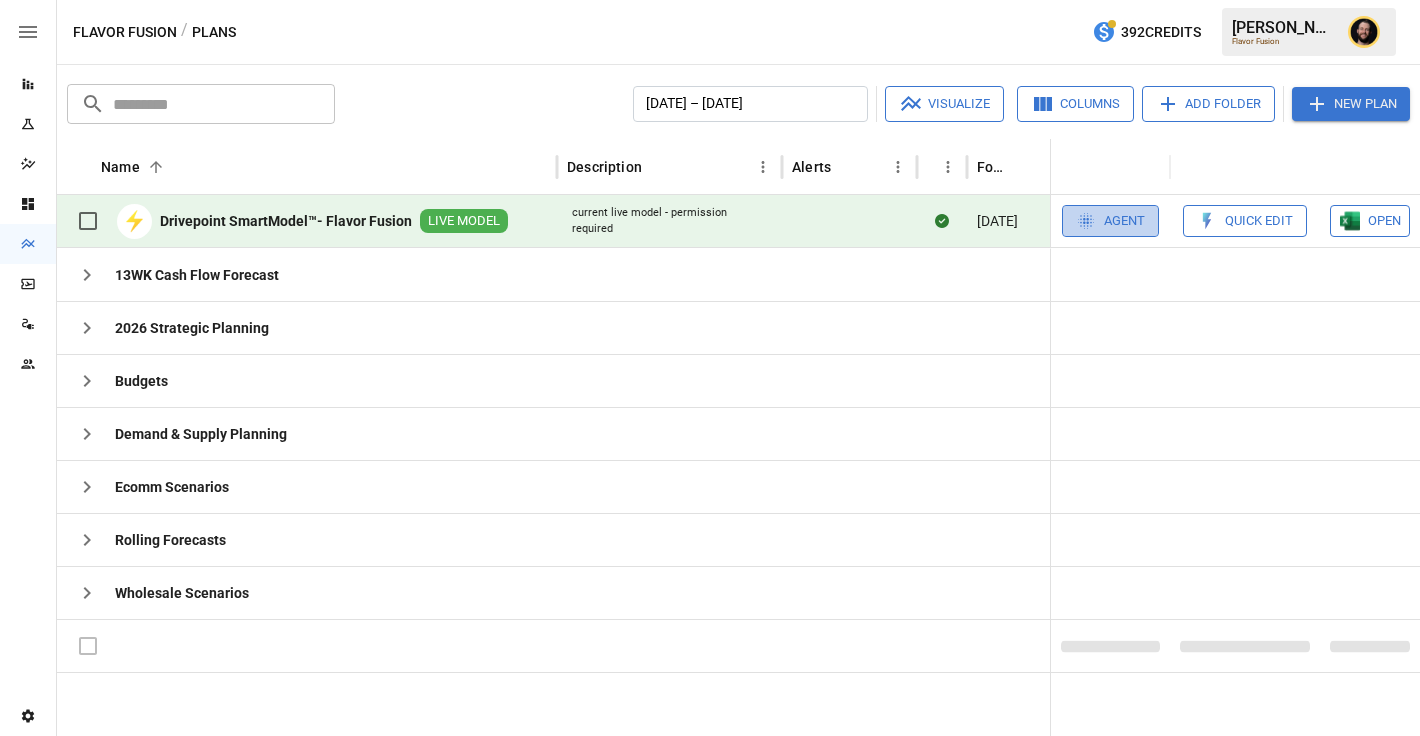 click on "Agent" at bounding box center [1124, 221] 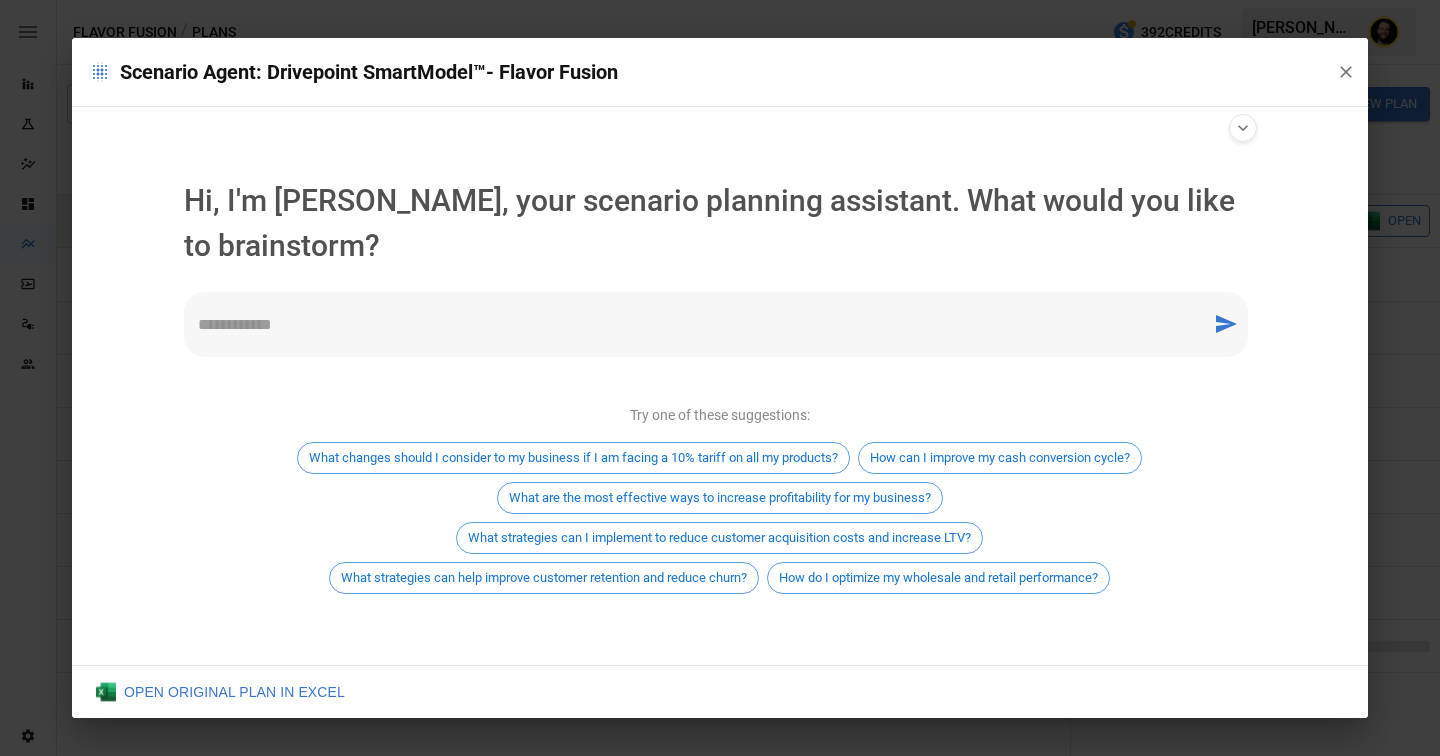 scroll, scrollTop: 0, scrollLeft: 0, axis: both 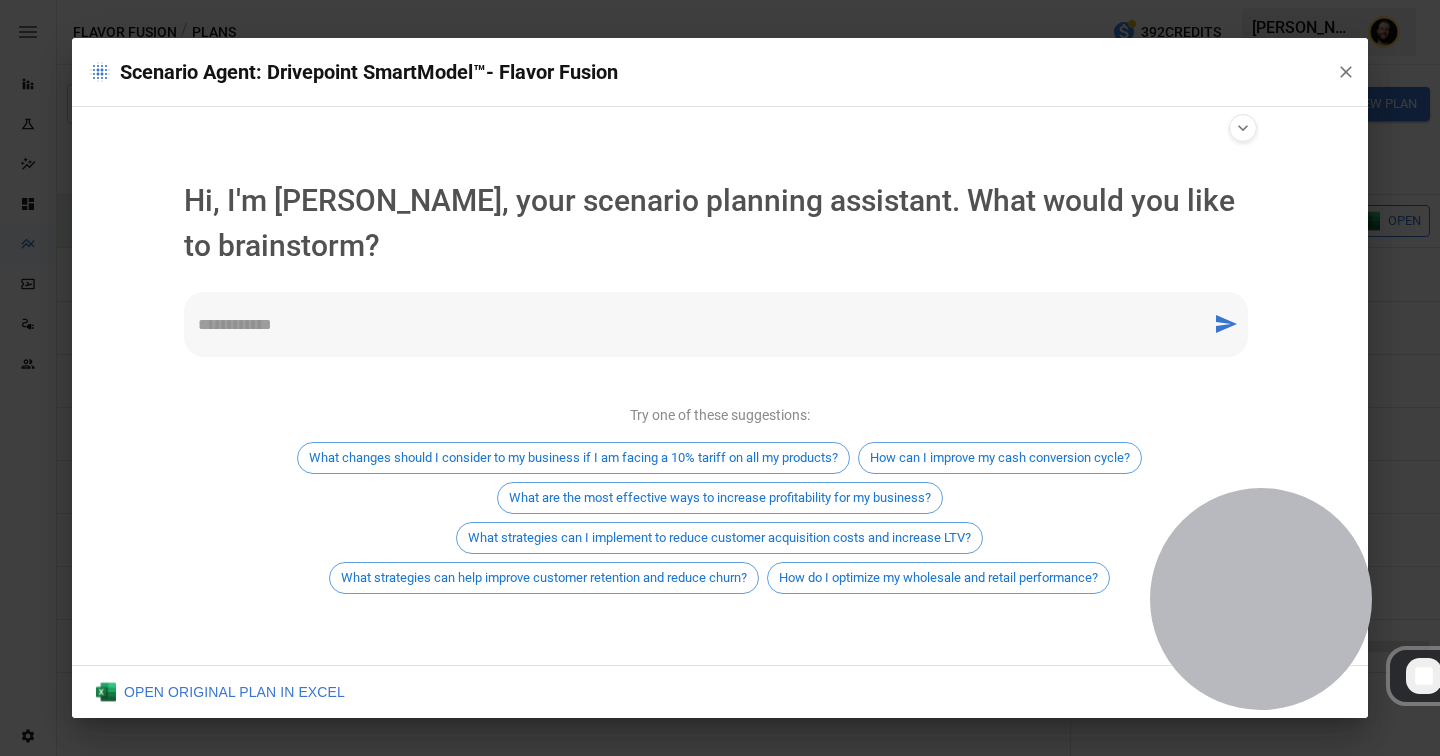 click on "* ​" at bounding box center [716, 324] 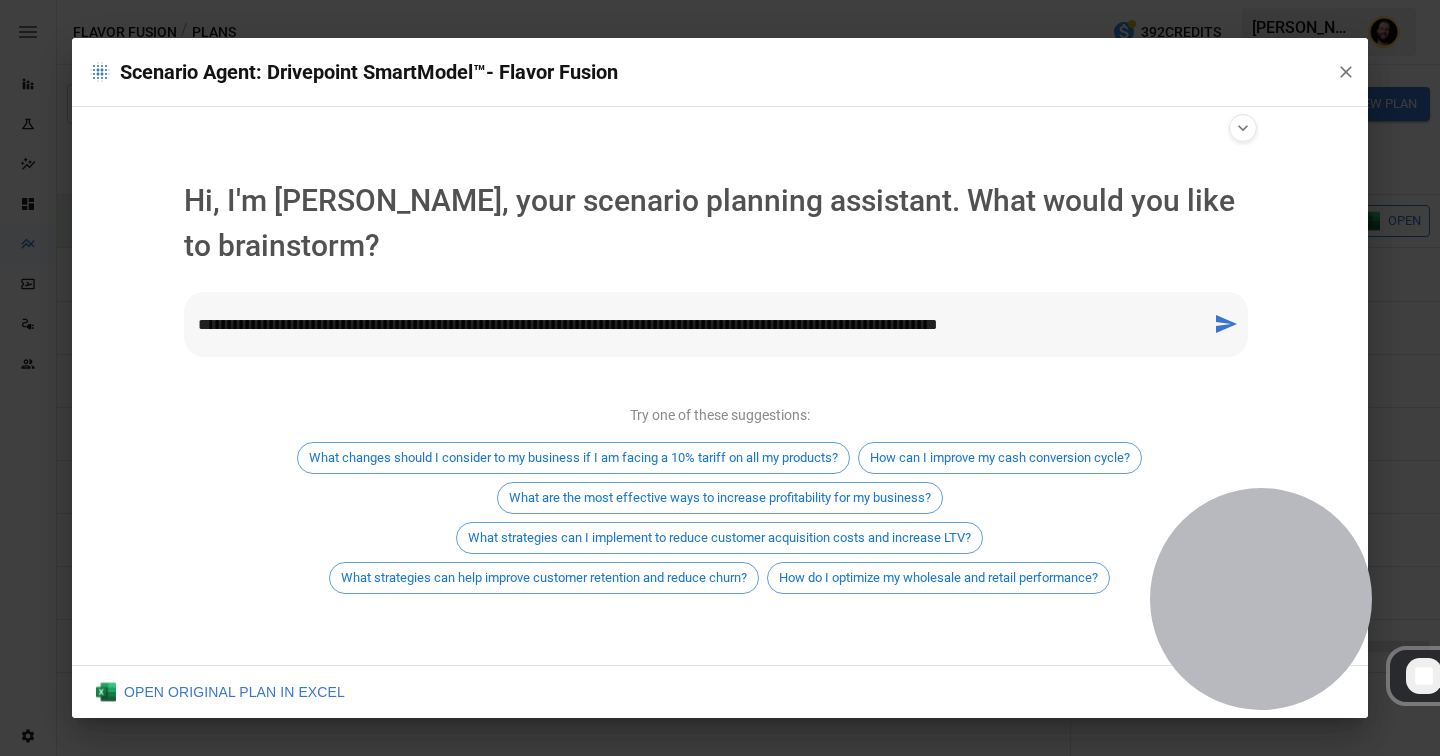 type on "**********" 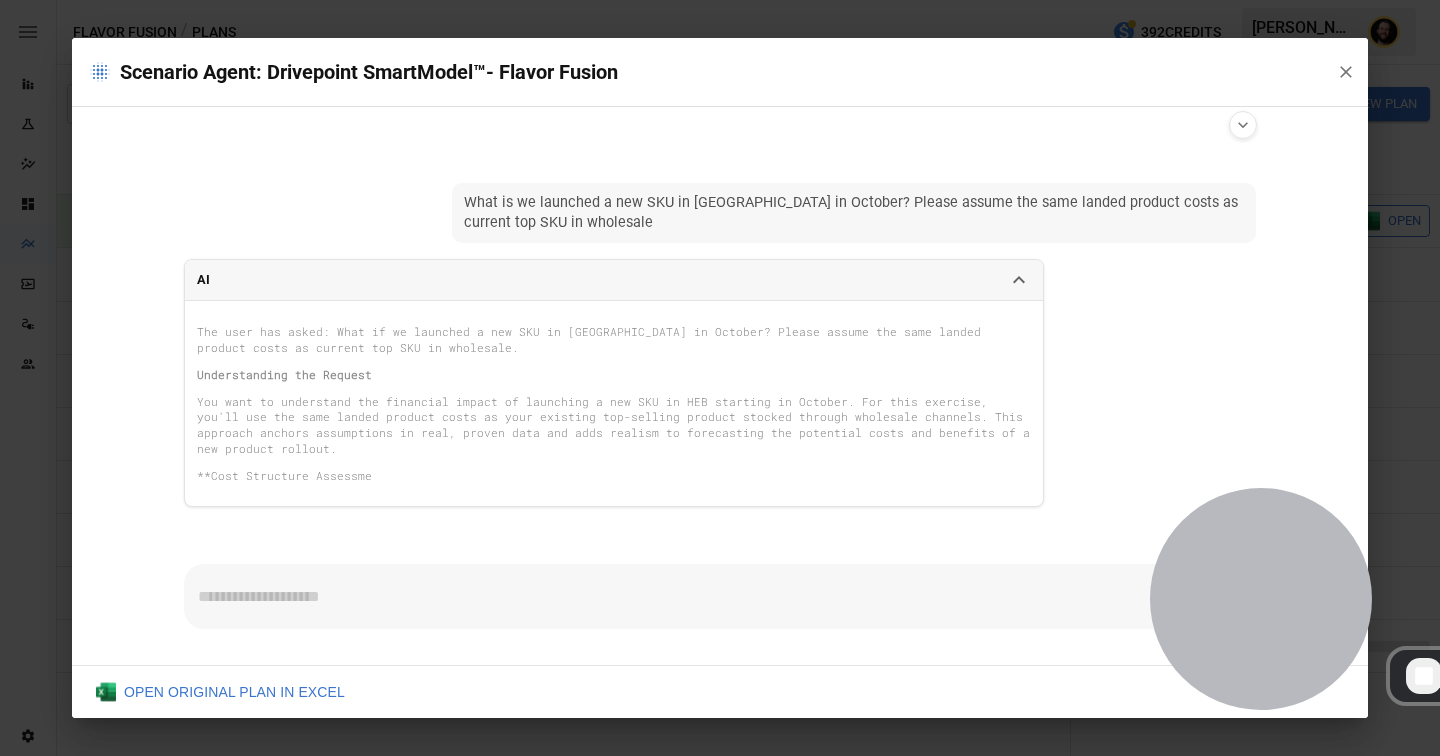 scroll, scrollTop: 22, scrollLeft: 0, axis: vertical 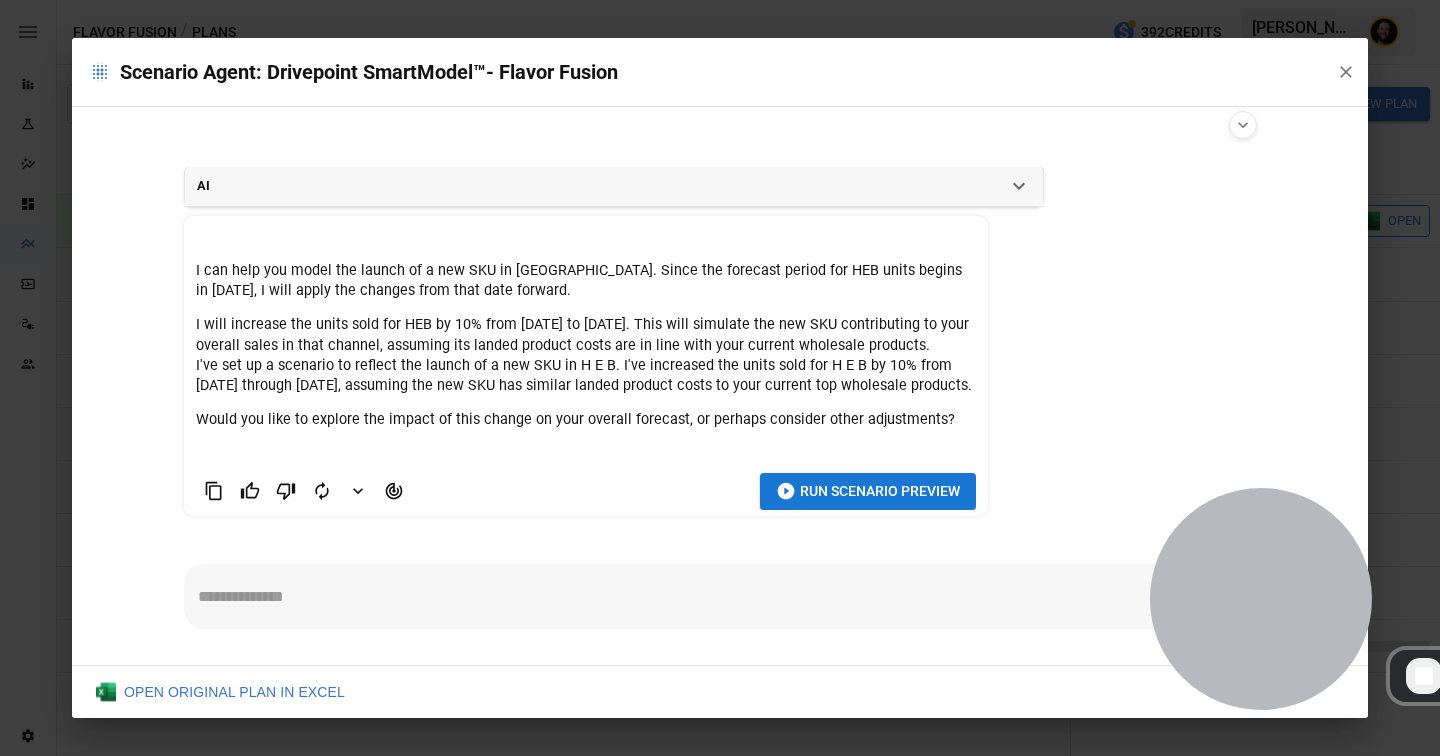 click on "Run Scenario Preview" at bounding box center (880, 491) 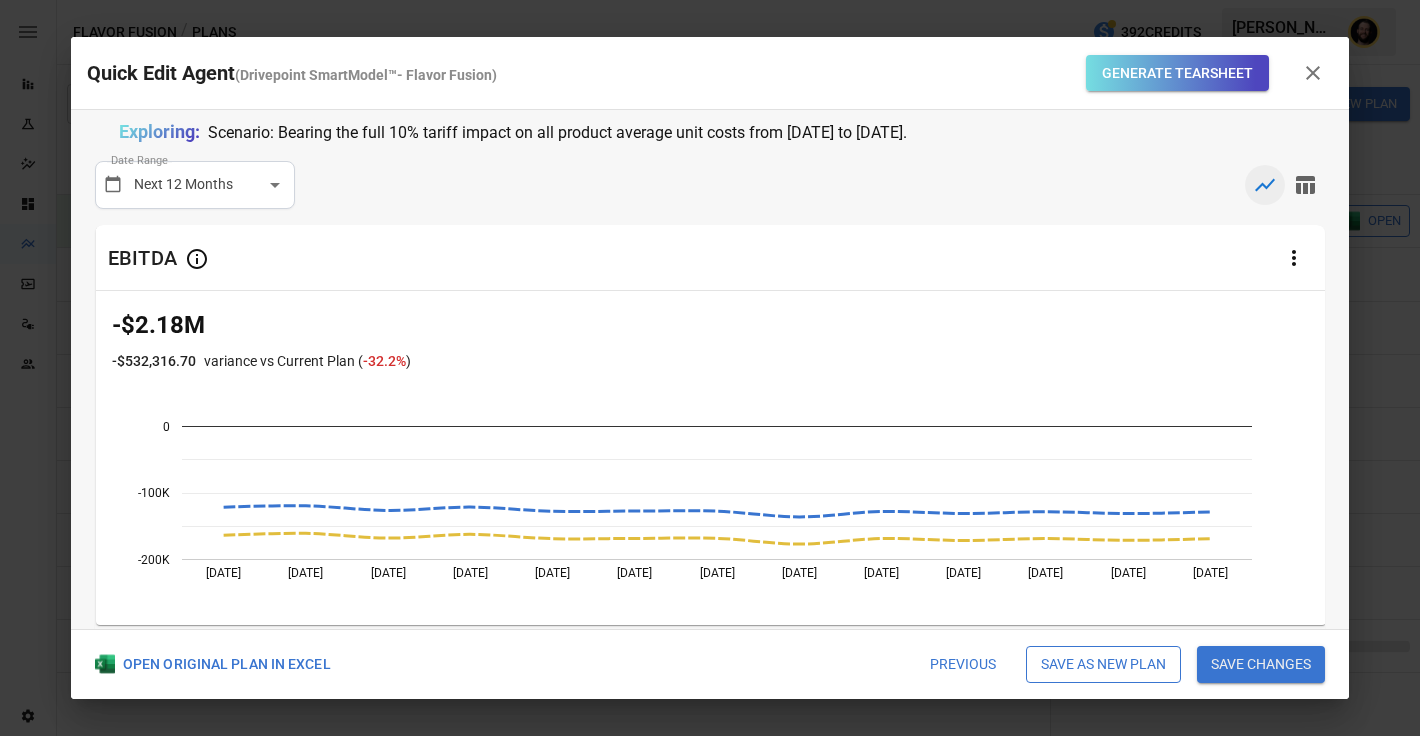 scroll, scrollTop: 0, scrollLeft: 0, axis: both 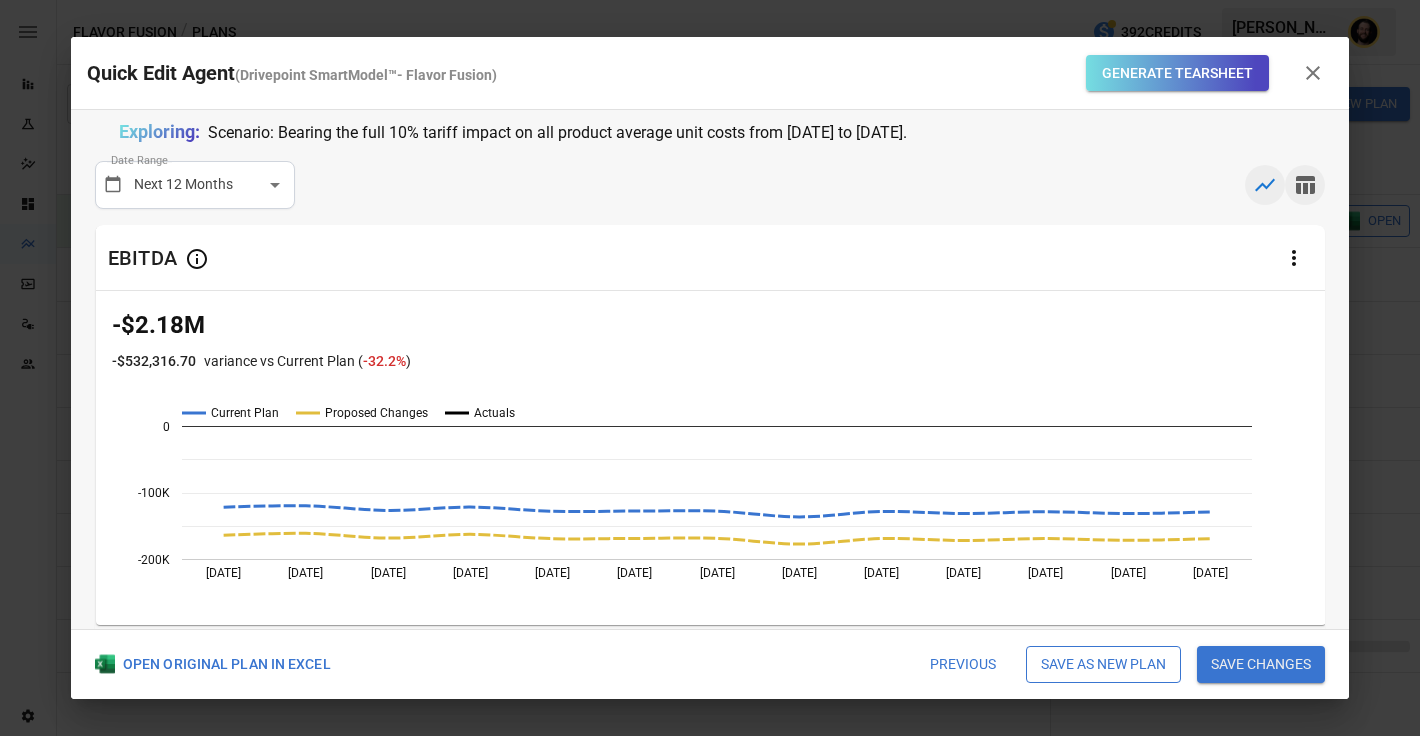click 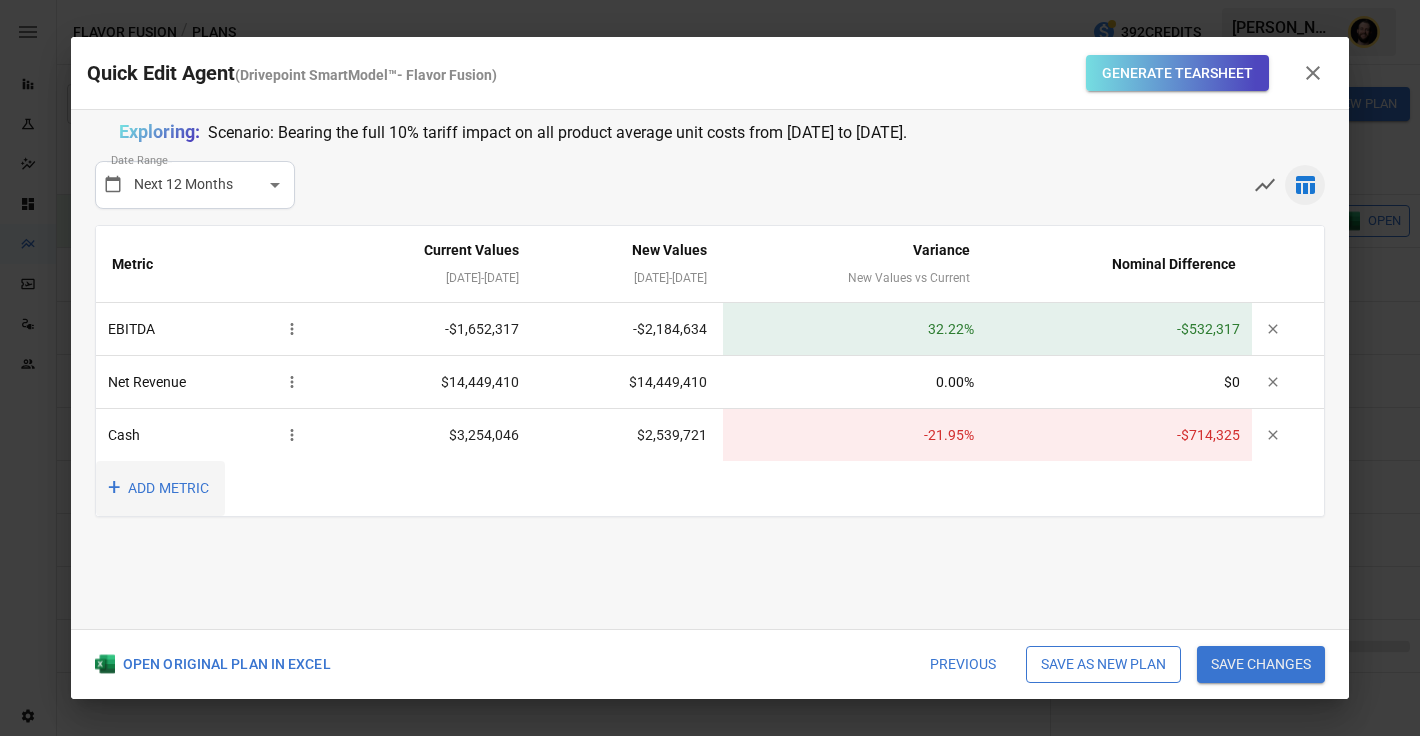 click on "+ ADD METRIC" at bounding box center [160, 488] 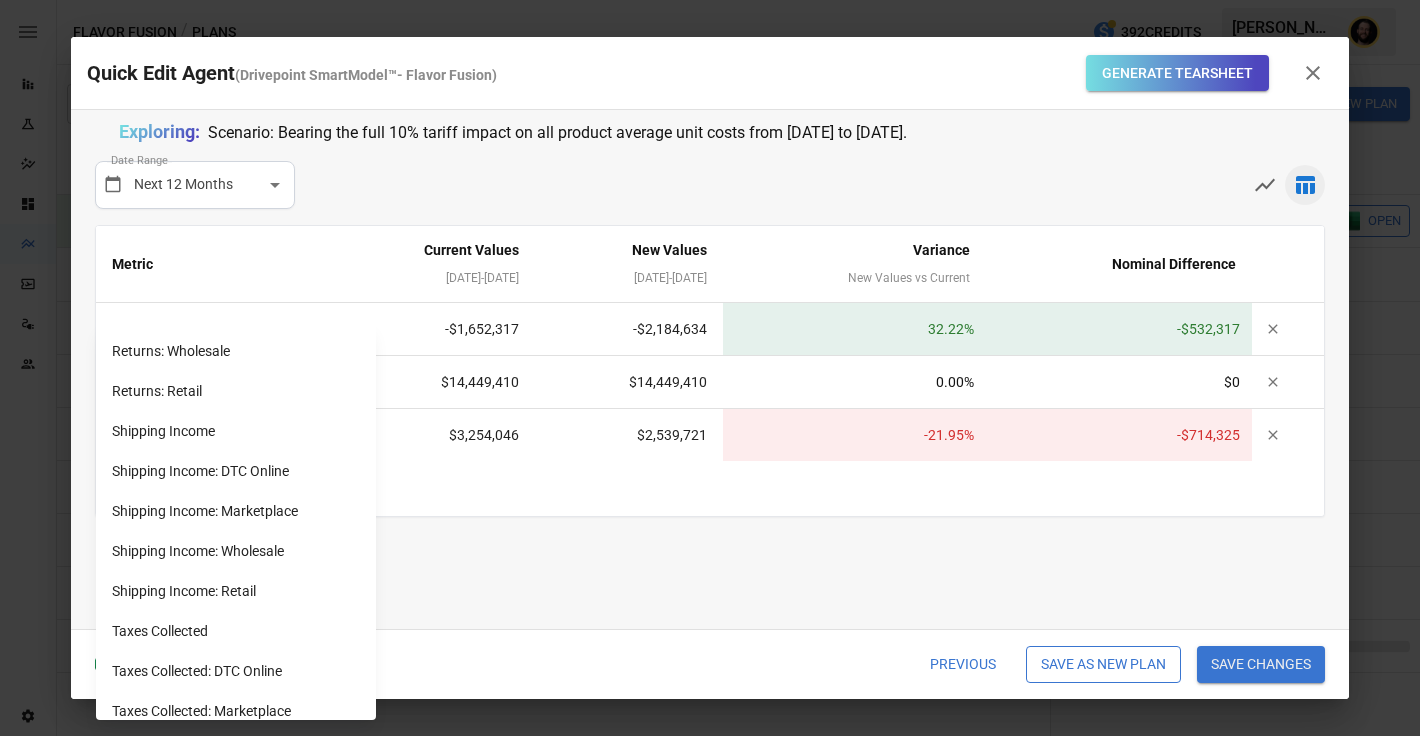 scroll, scrollTop: 1678, scrollLeft: 0, axis: vertical 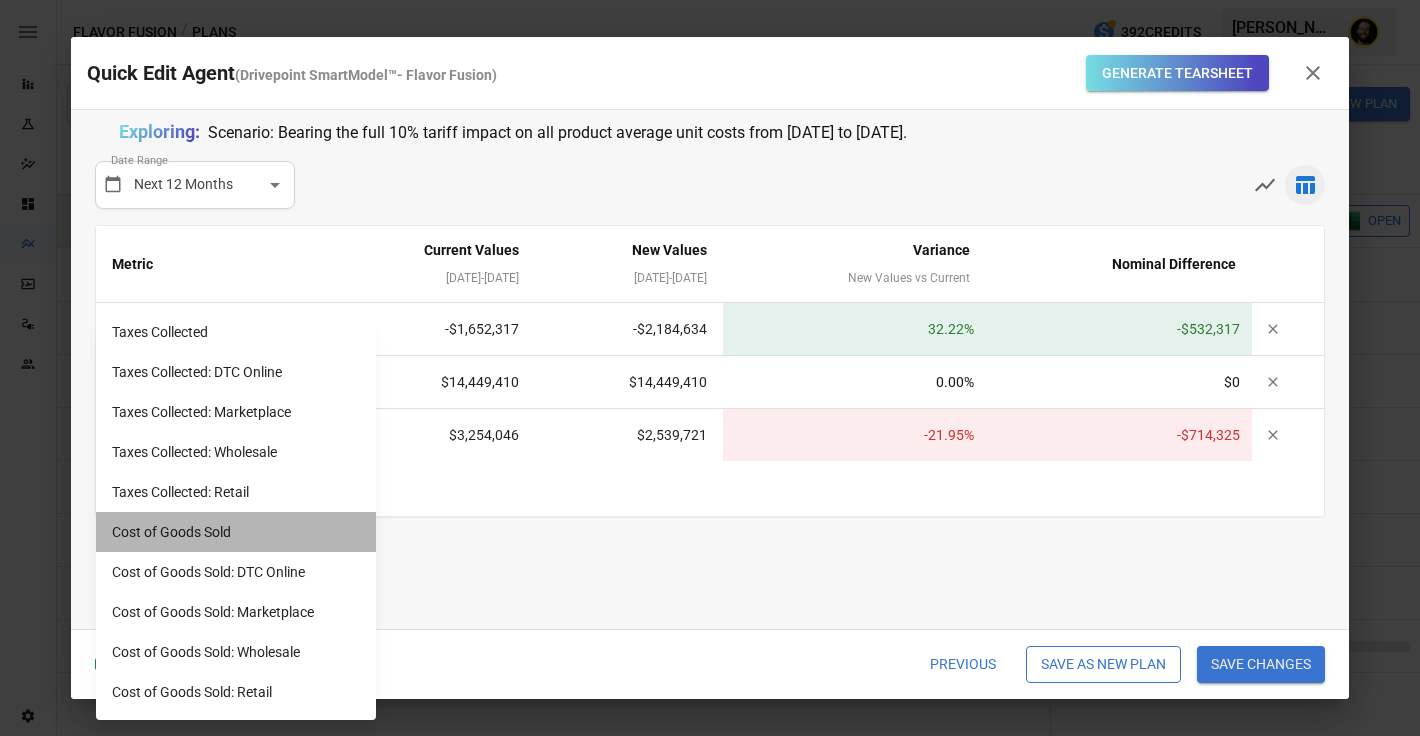 click on "Cost of Goods Sold" at bounding box center (236, 532) 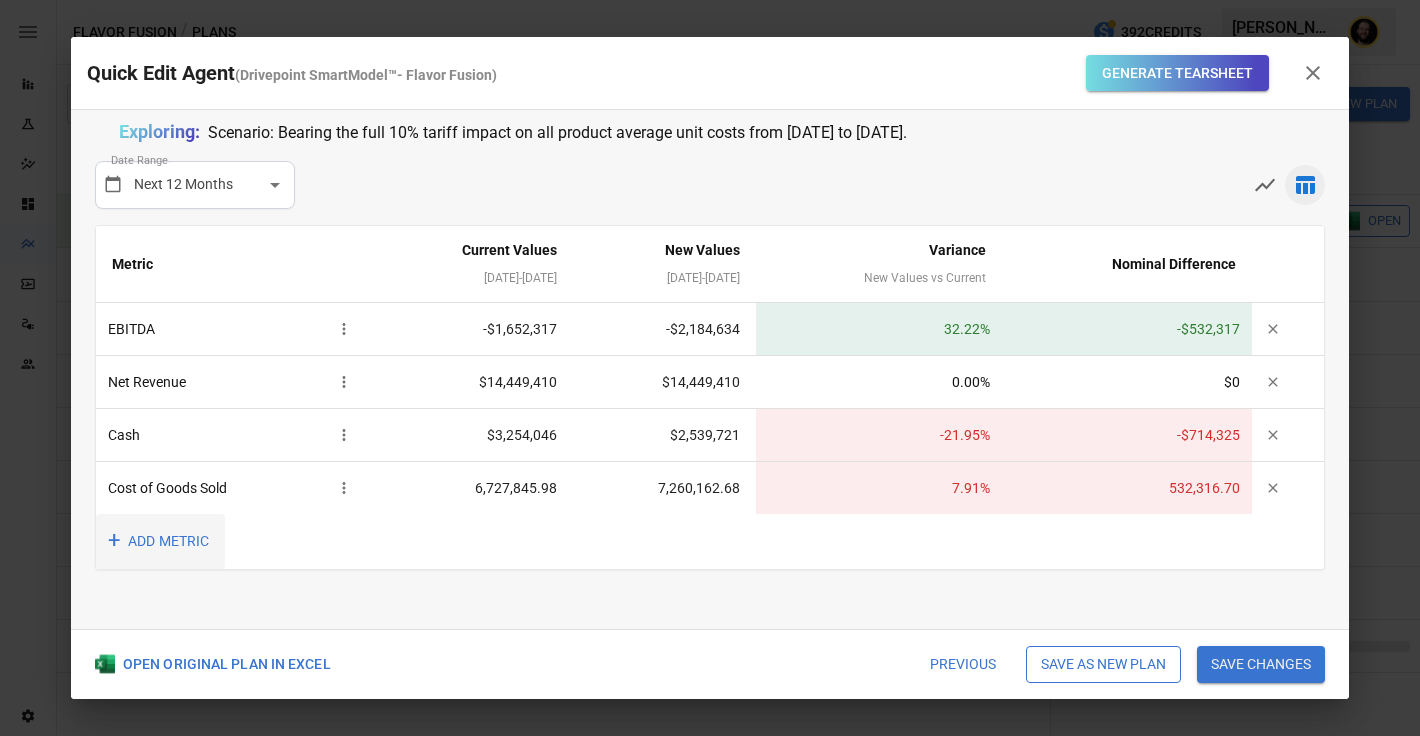 click on "+ ADD METRIC" at bounding box center (160, 541) 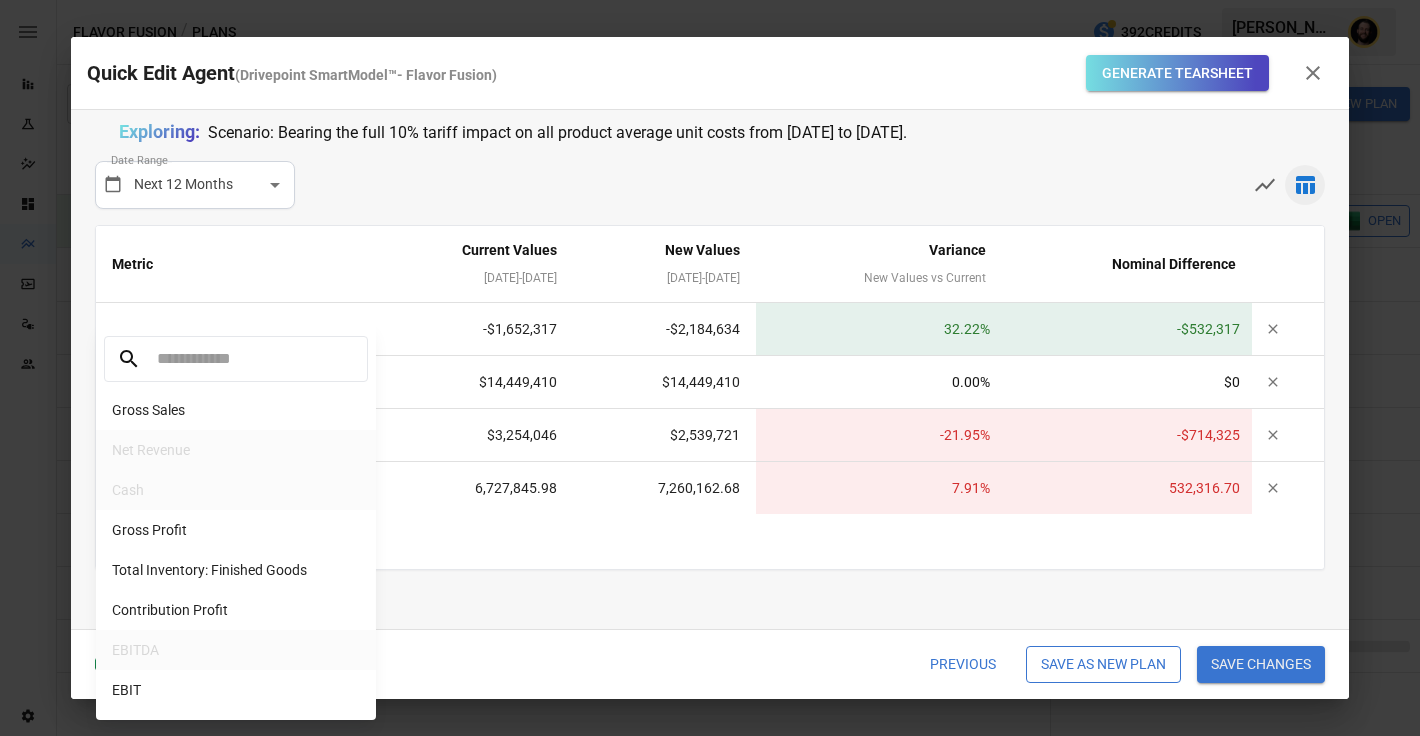 scroll, scrollTop: 1678, scrollLeft: 0, axis: vertical 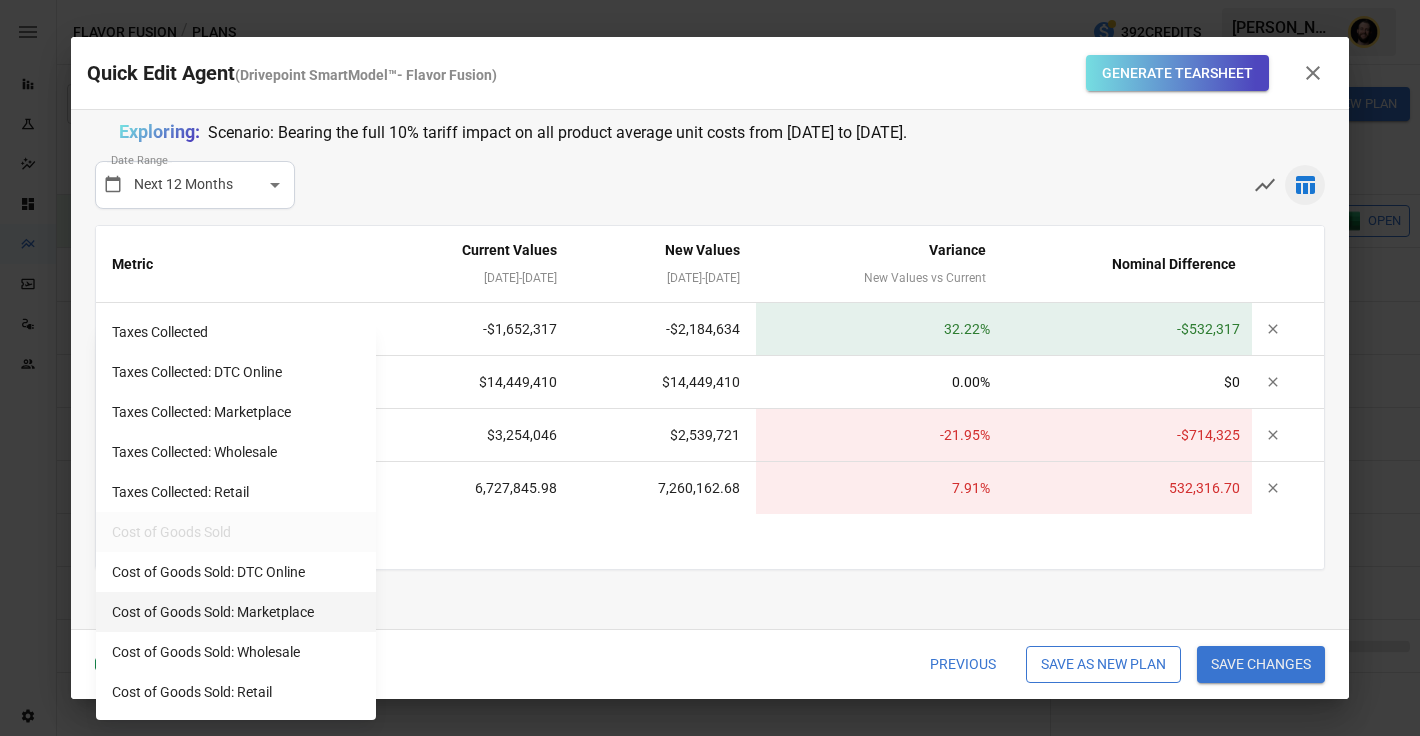 click on "Cost of Goods Sold: Marketplace" at bounding box center (236, 612) 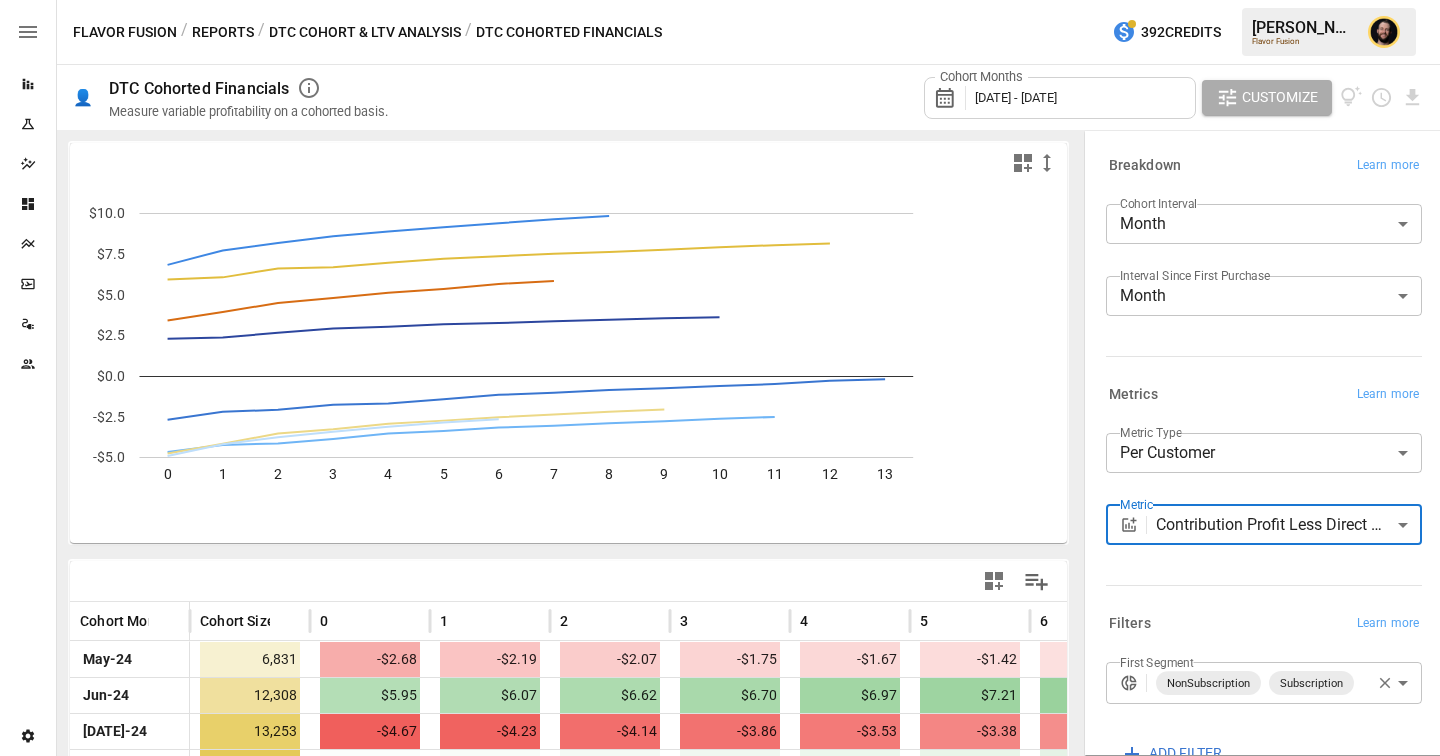 scroll, scrollTop: 0, scrollLeft: 0, axis: both 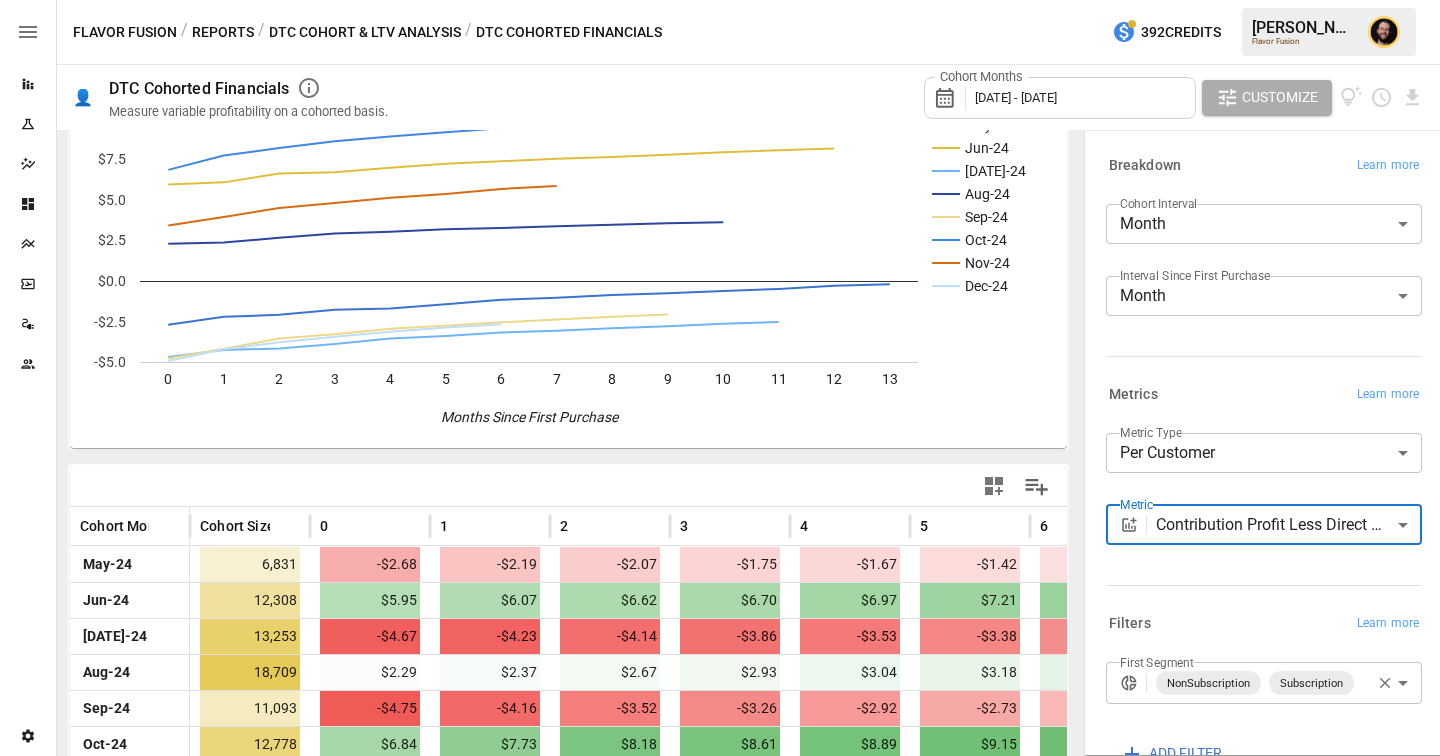 click on "Reports" at bounding box center [223, 32] 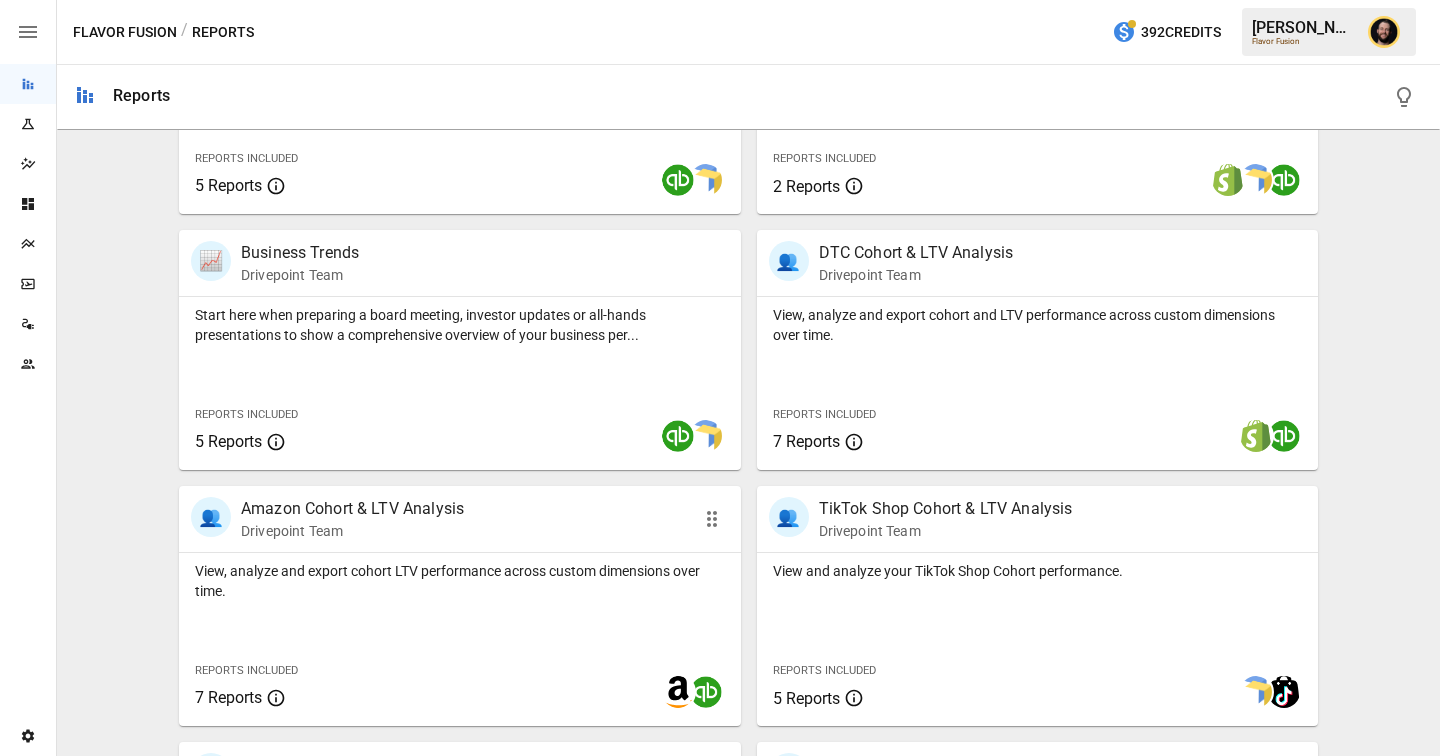 scroll, scrollTop: 702, scrollLeft: 0, axis: vertical 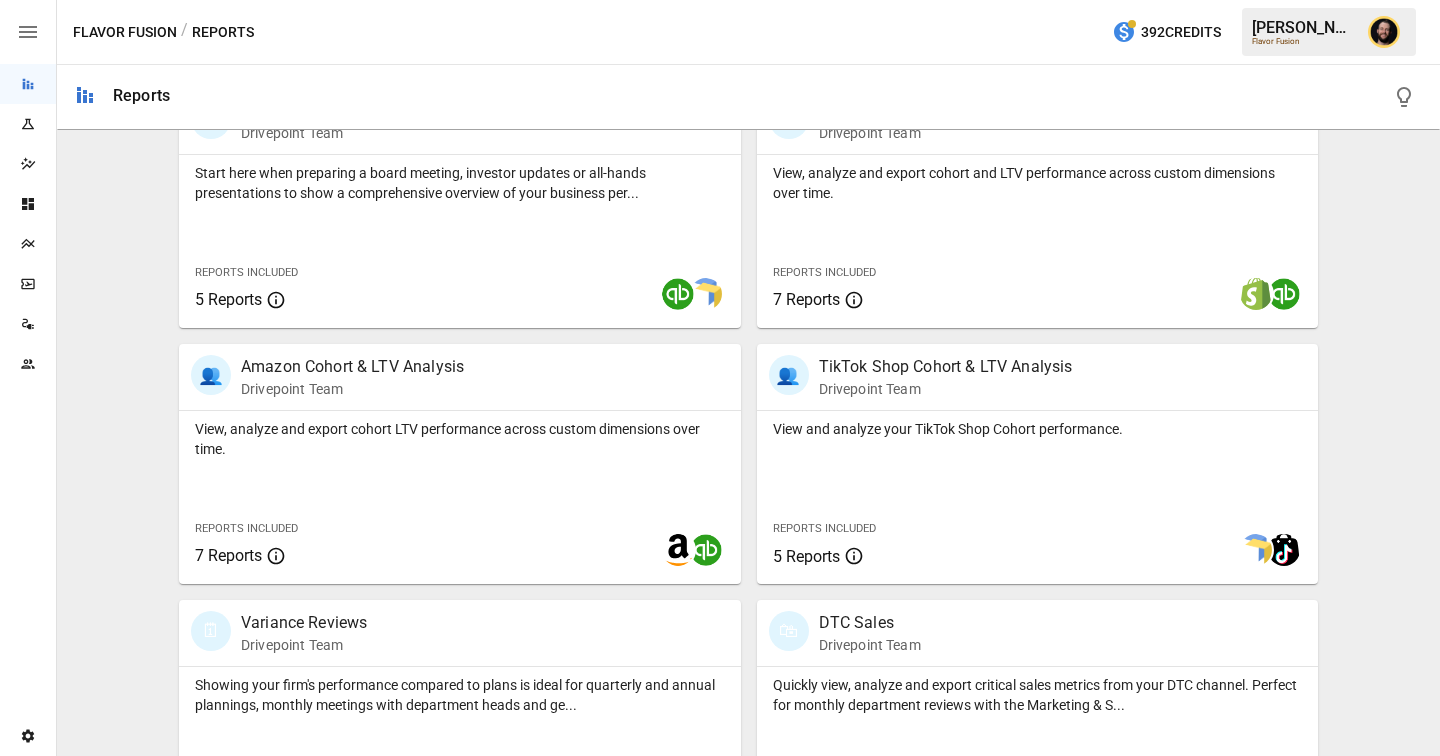 click 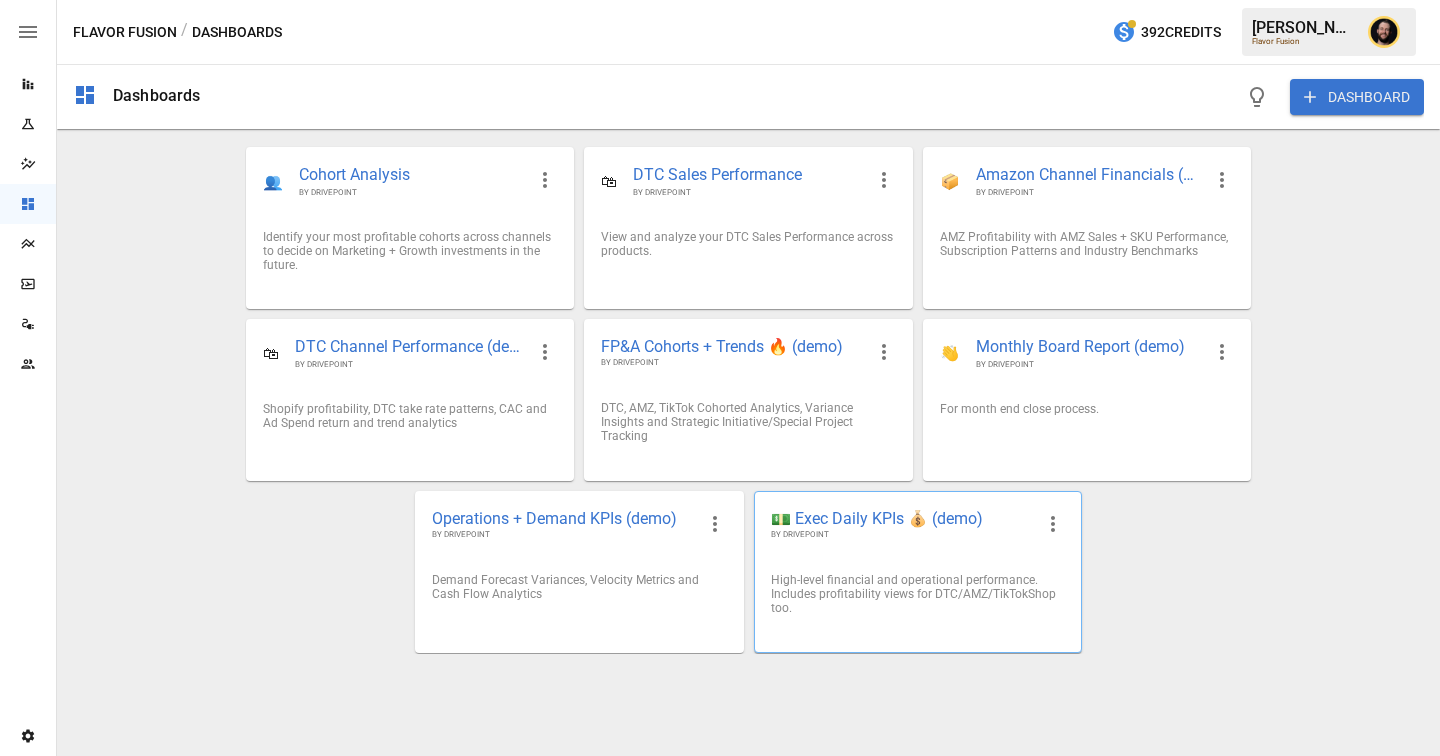 click on "💵 Exec Daily KPIs 💰 (demo)" at bounding box center (902, 518) 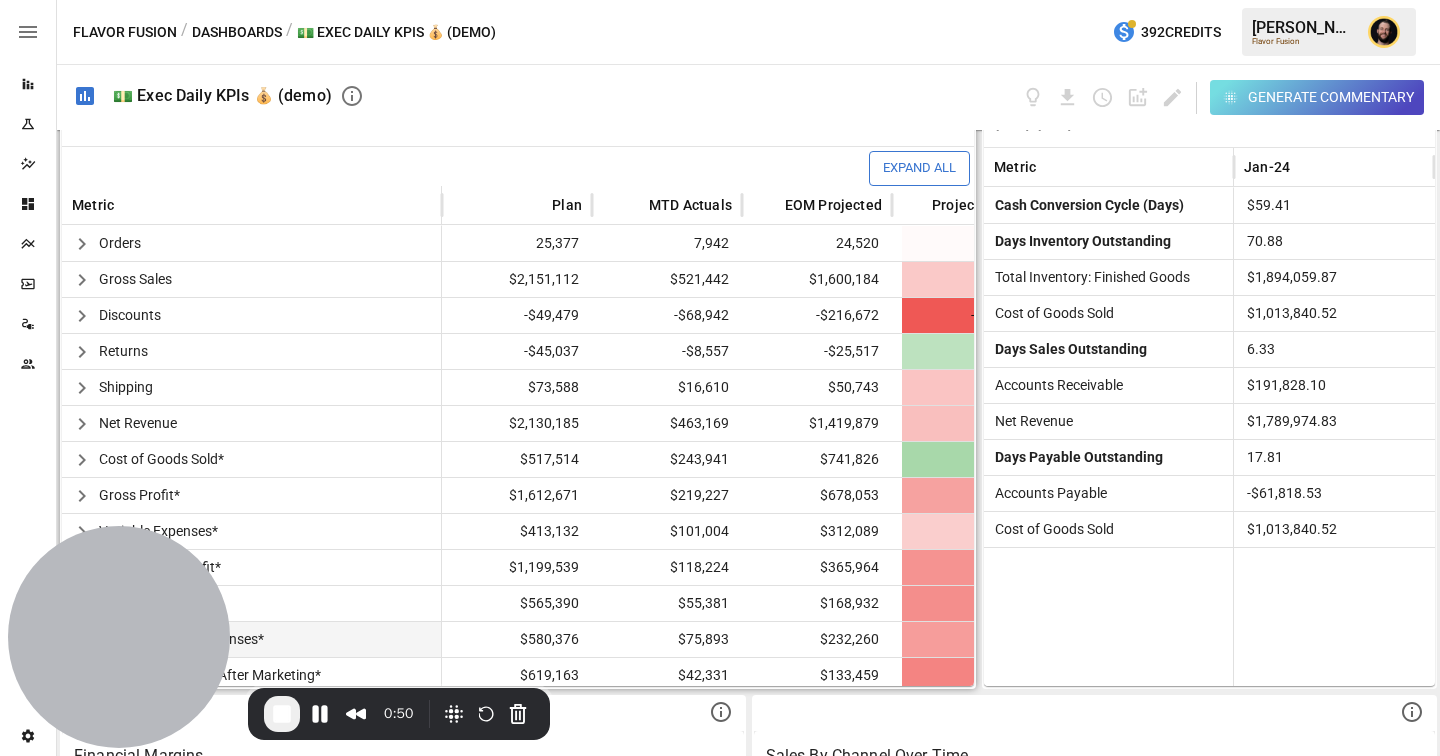 scroll, scrollTop: 576, scrollLeft: 0, axis: vertical 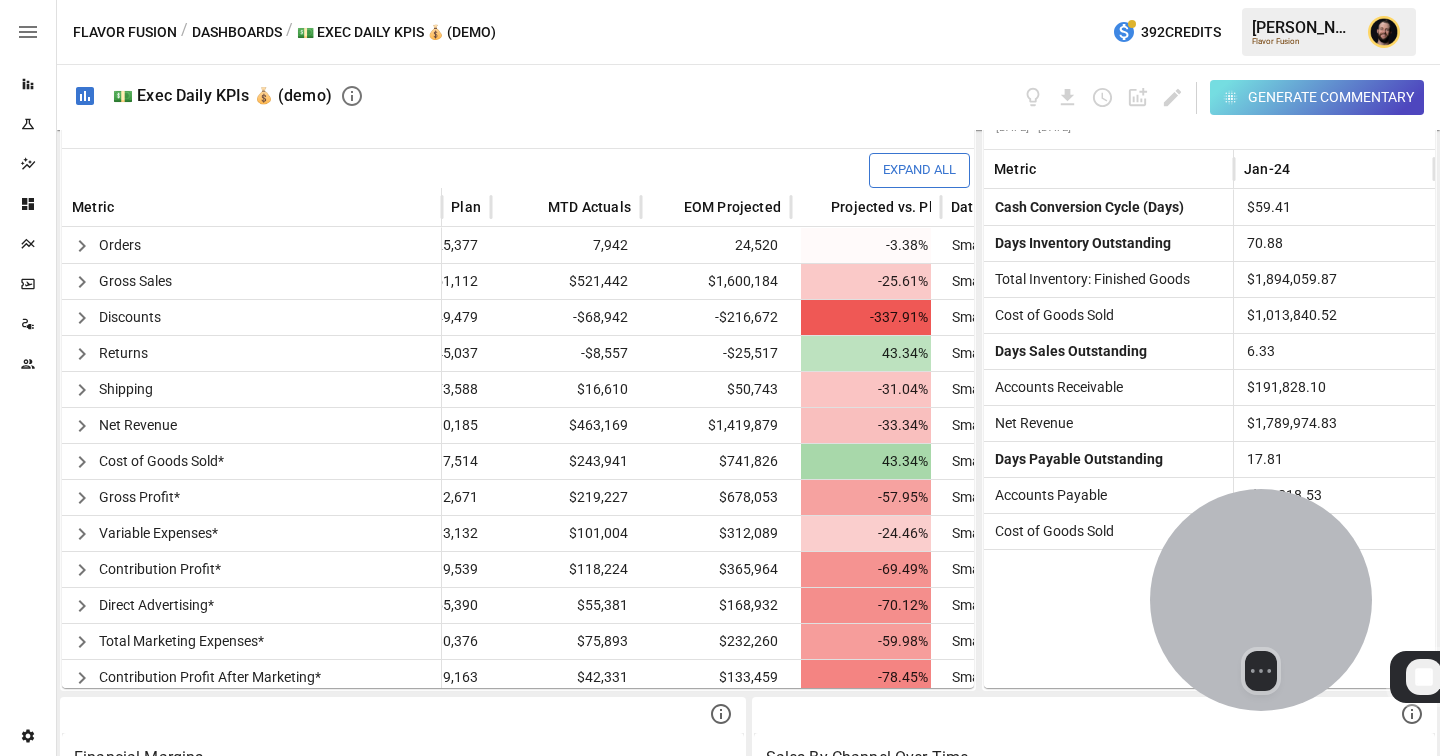 drag, startPoint x: 132, startPoint y: 607, endPoint x: 1274, endPoint y: 569, distance: 1142.6321 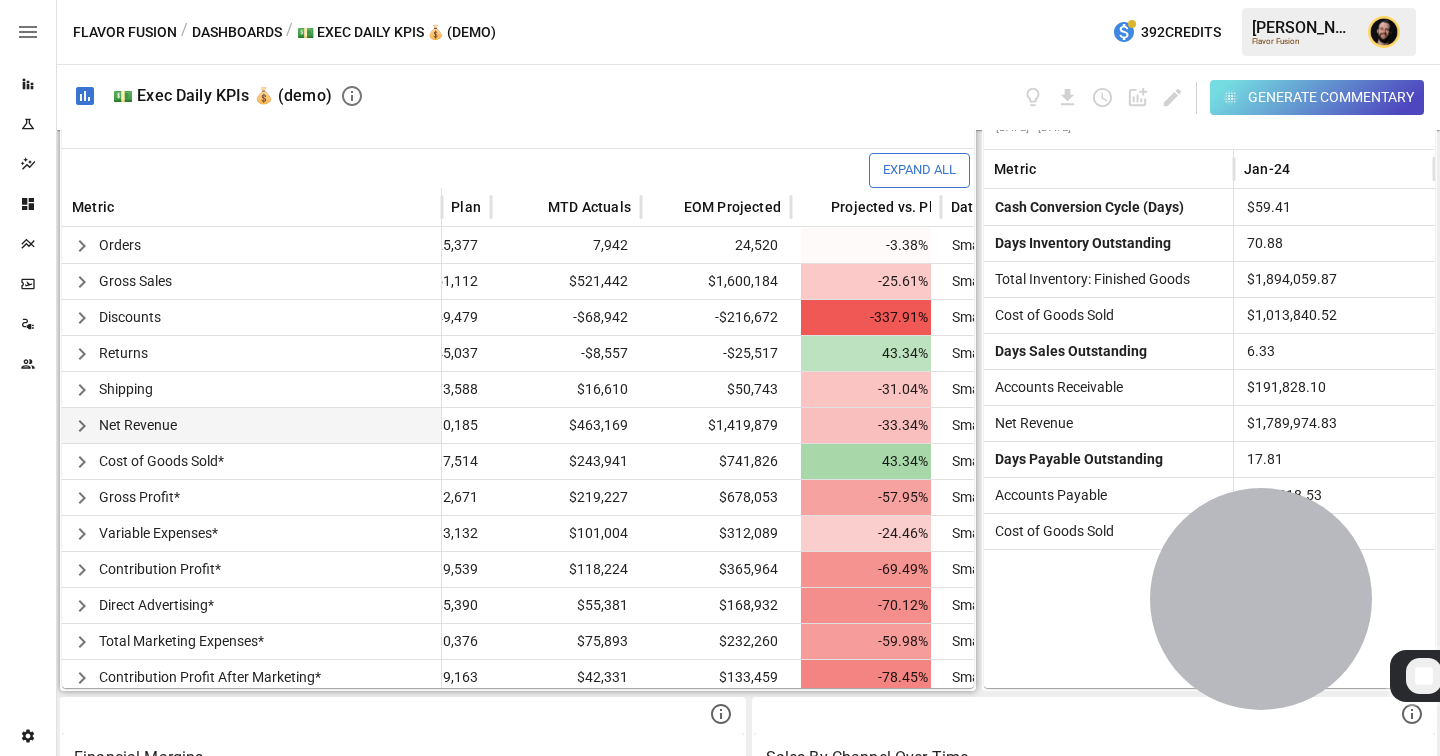 scroll, scrollTop: 25, scrollLeft: 101, axis: both 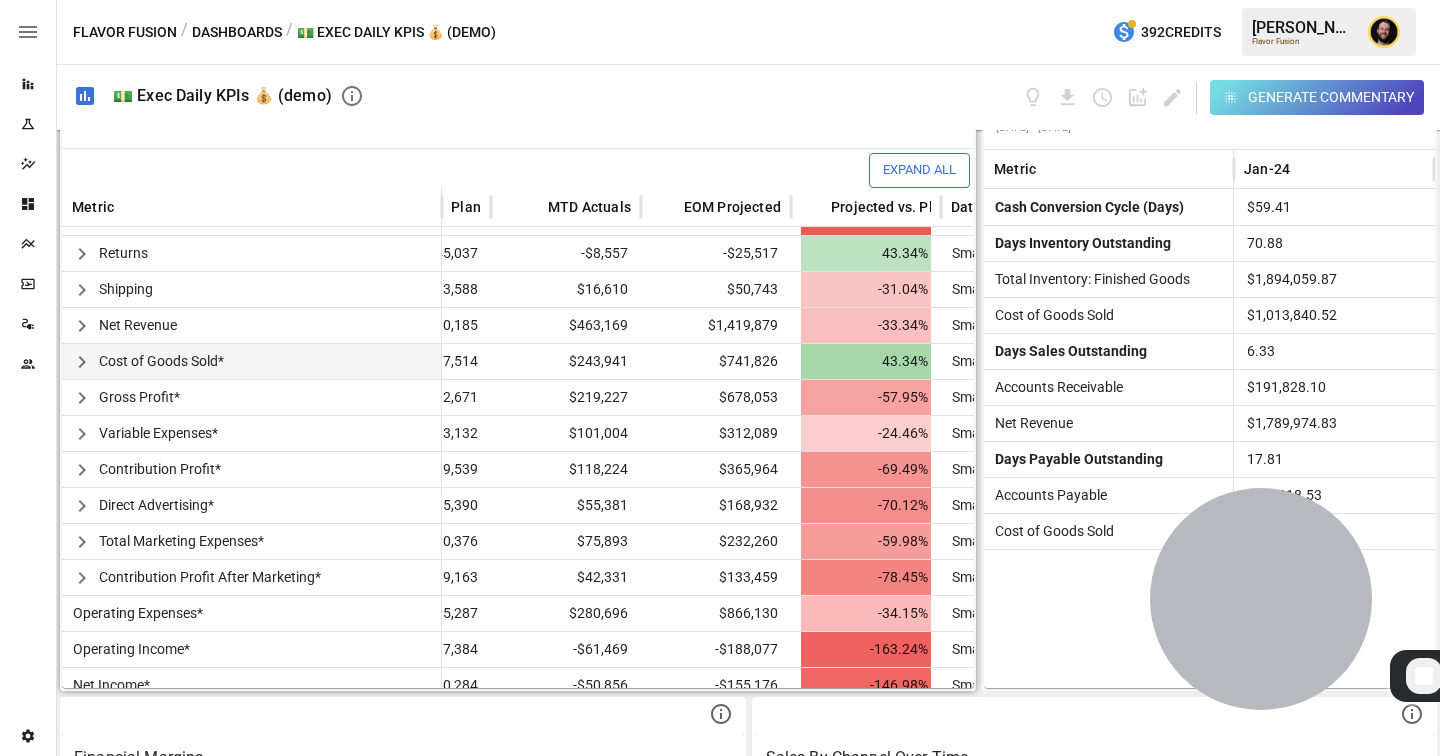 click 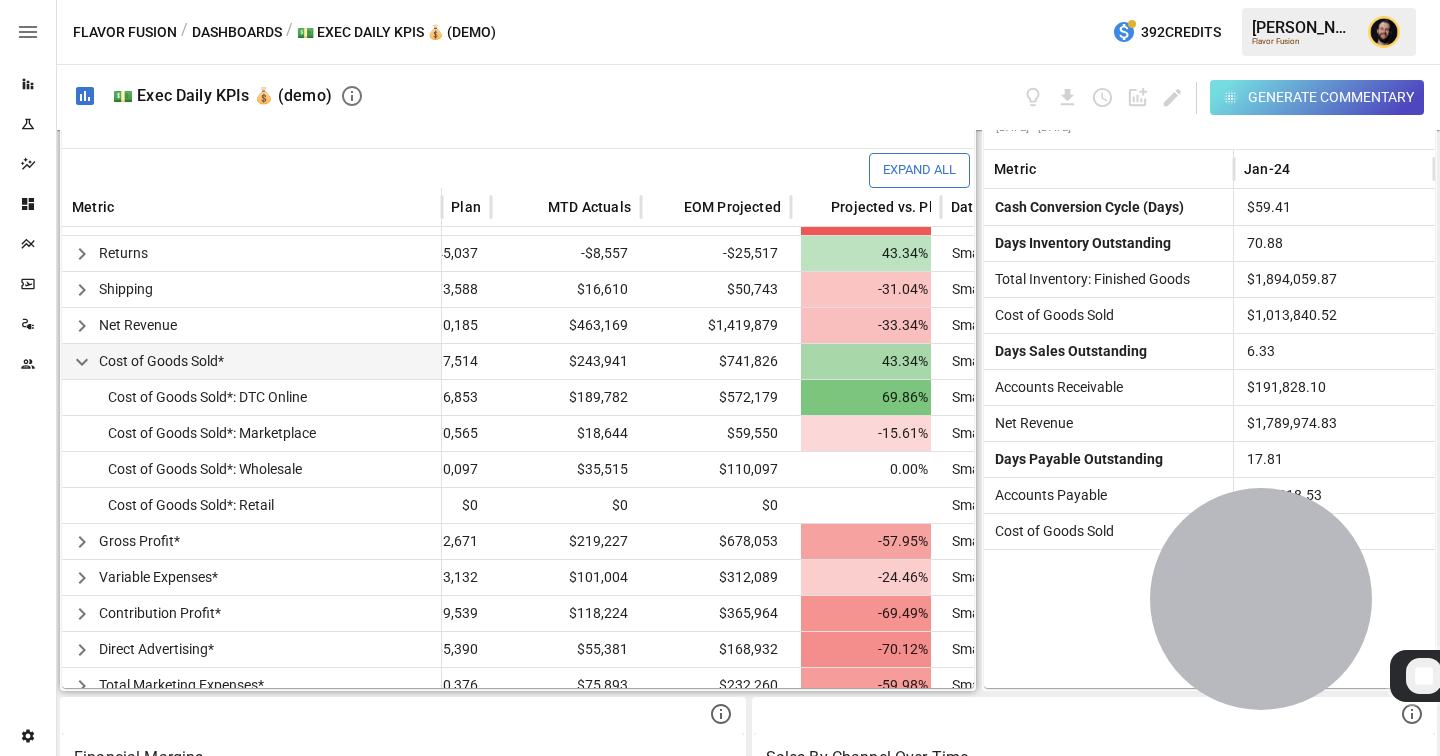 click 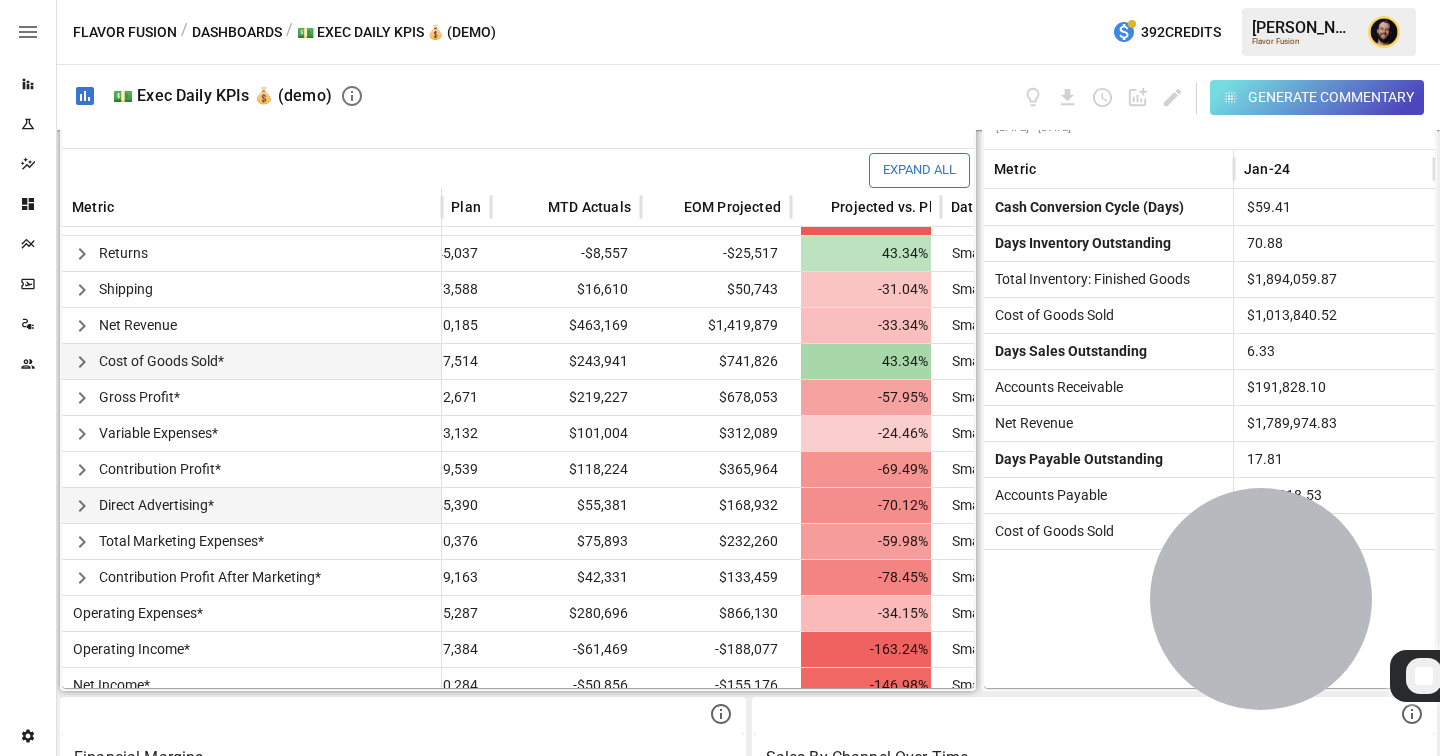 scroll, scrollTop: 115, scrollLeft: 101, axis: both 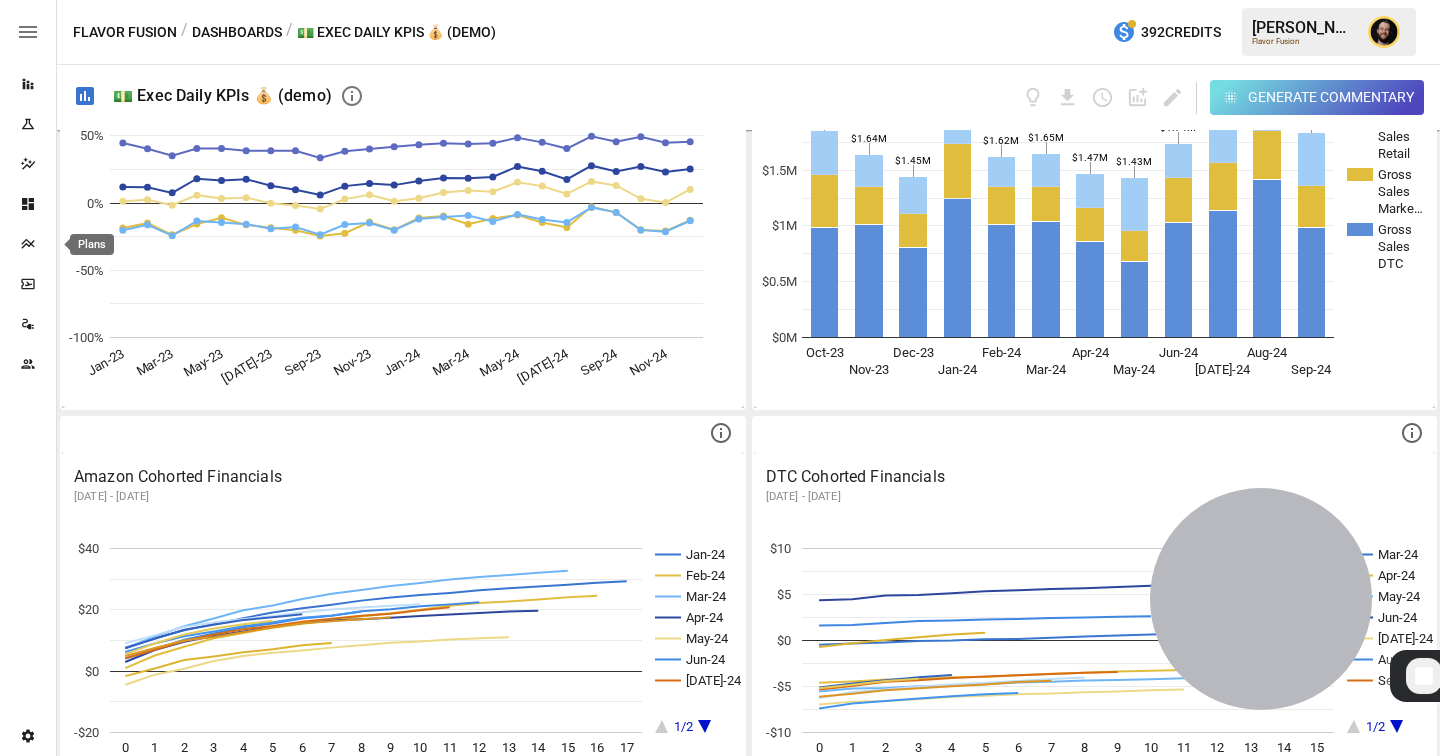 click 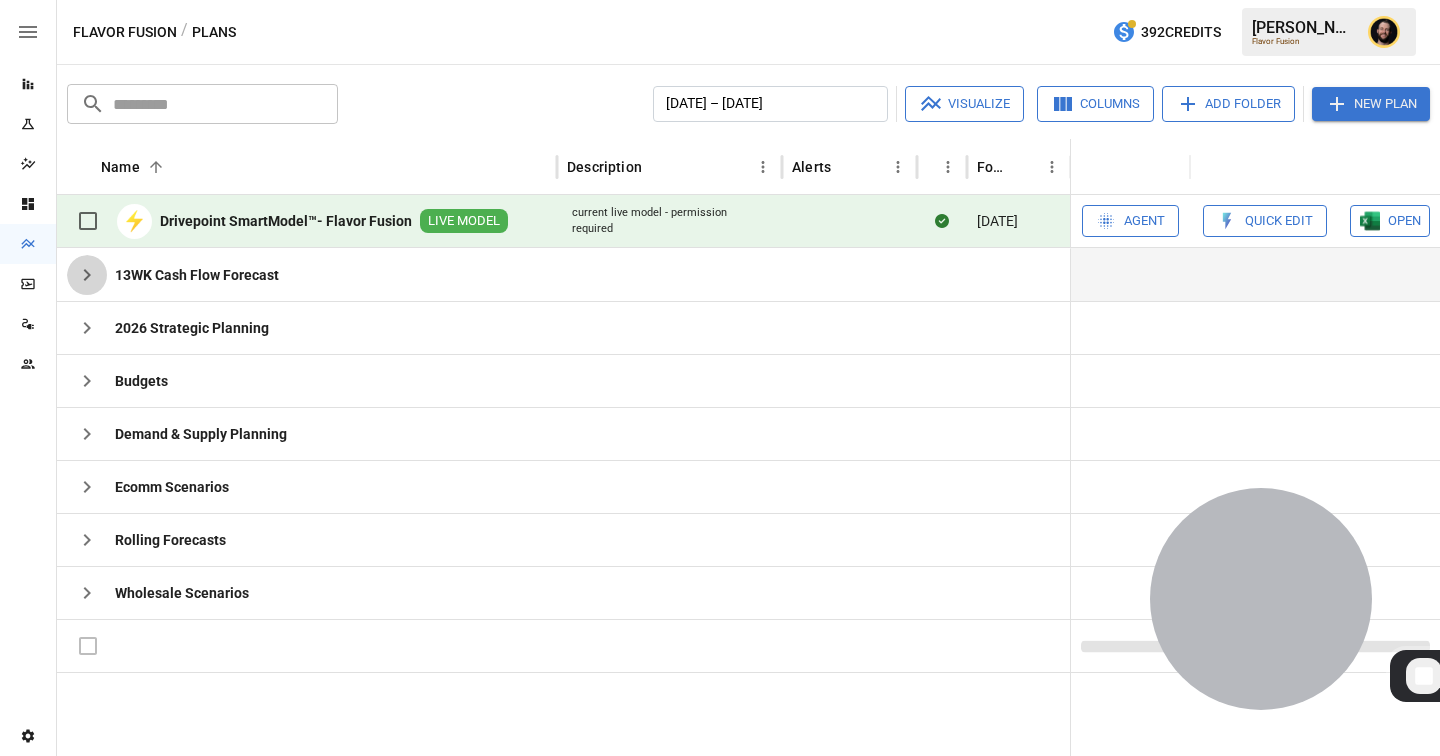 click 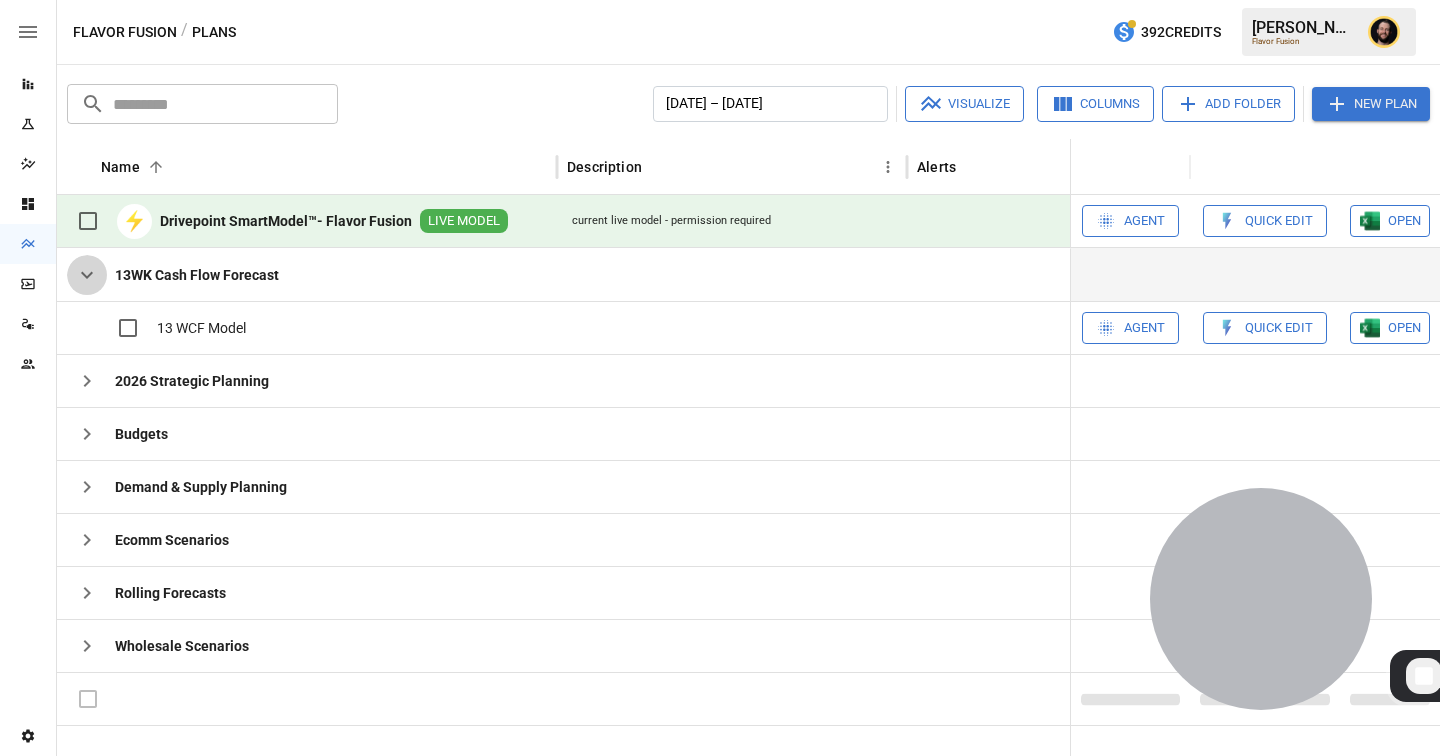 click 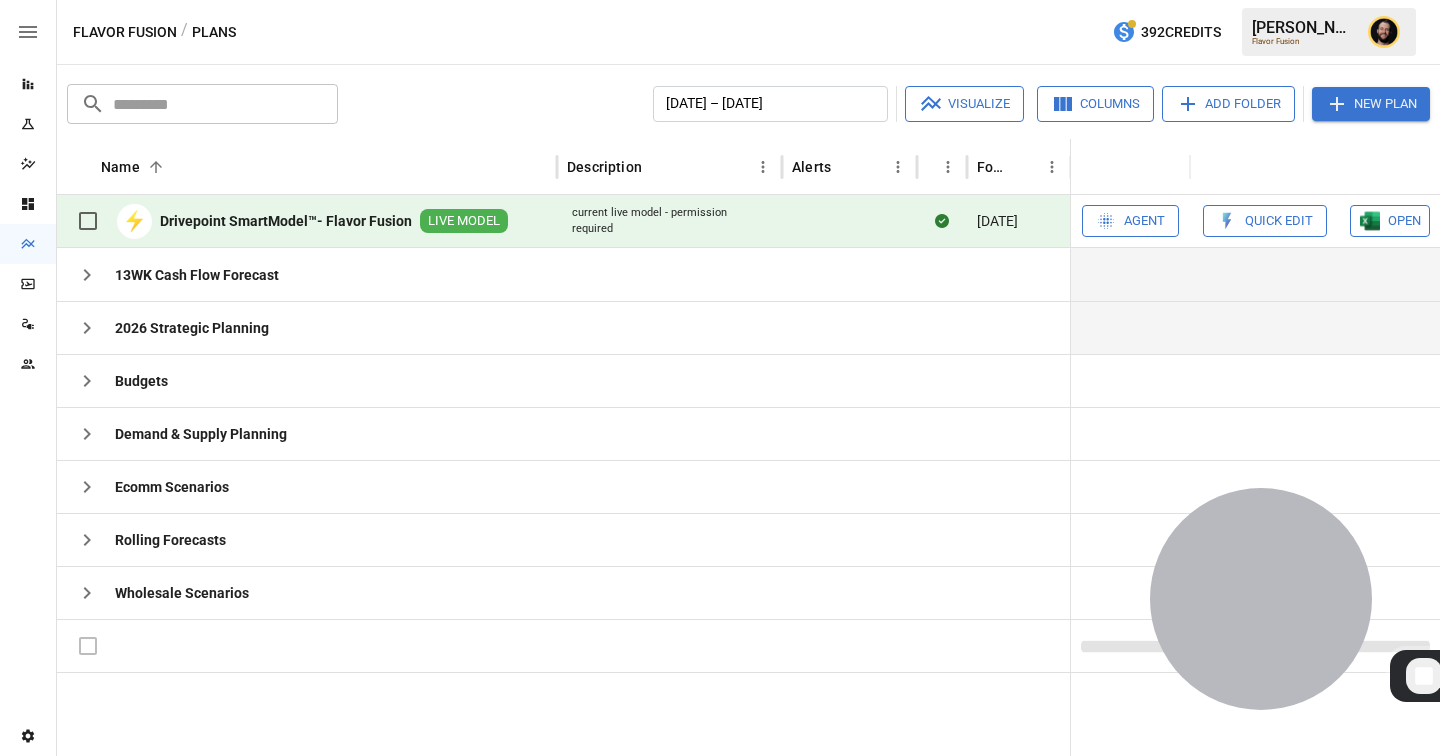 click 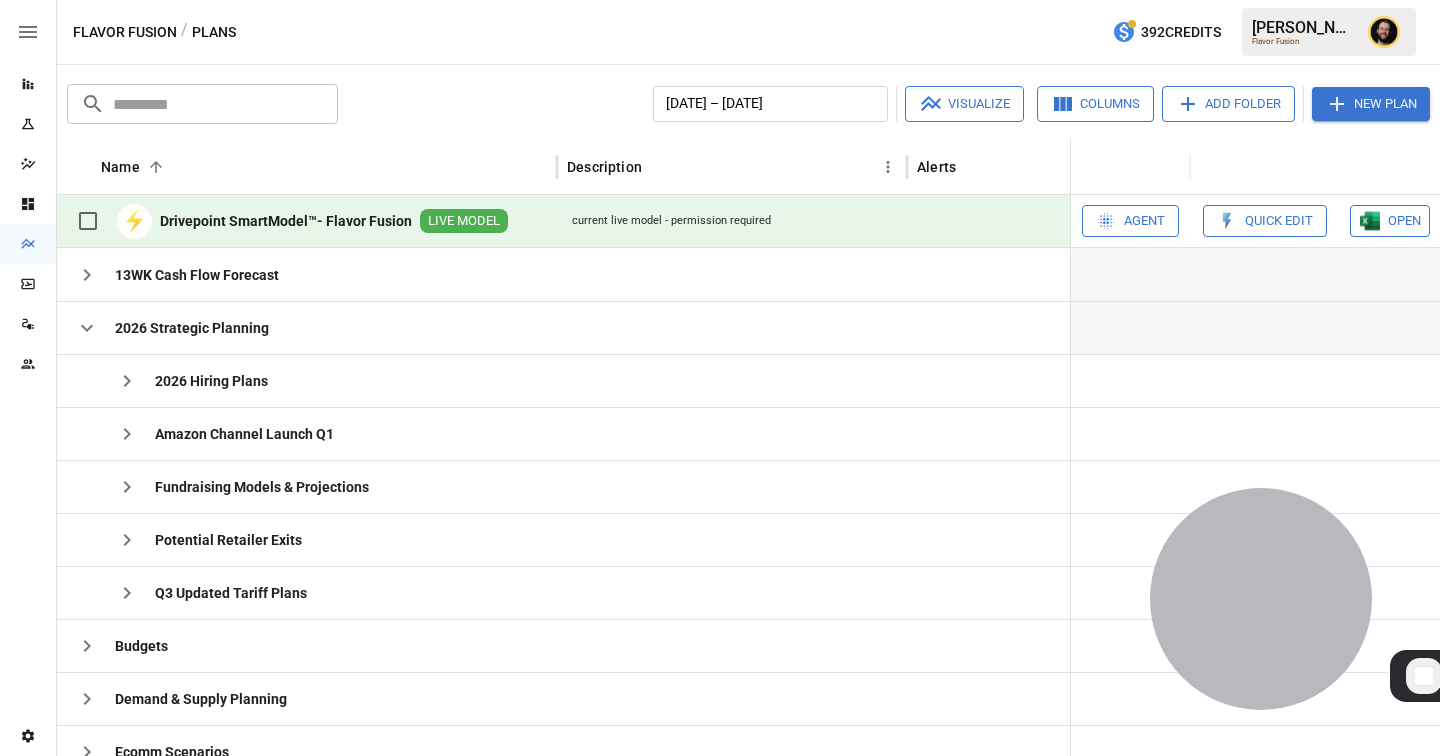 click 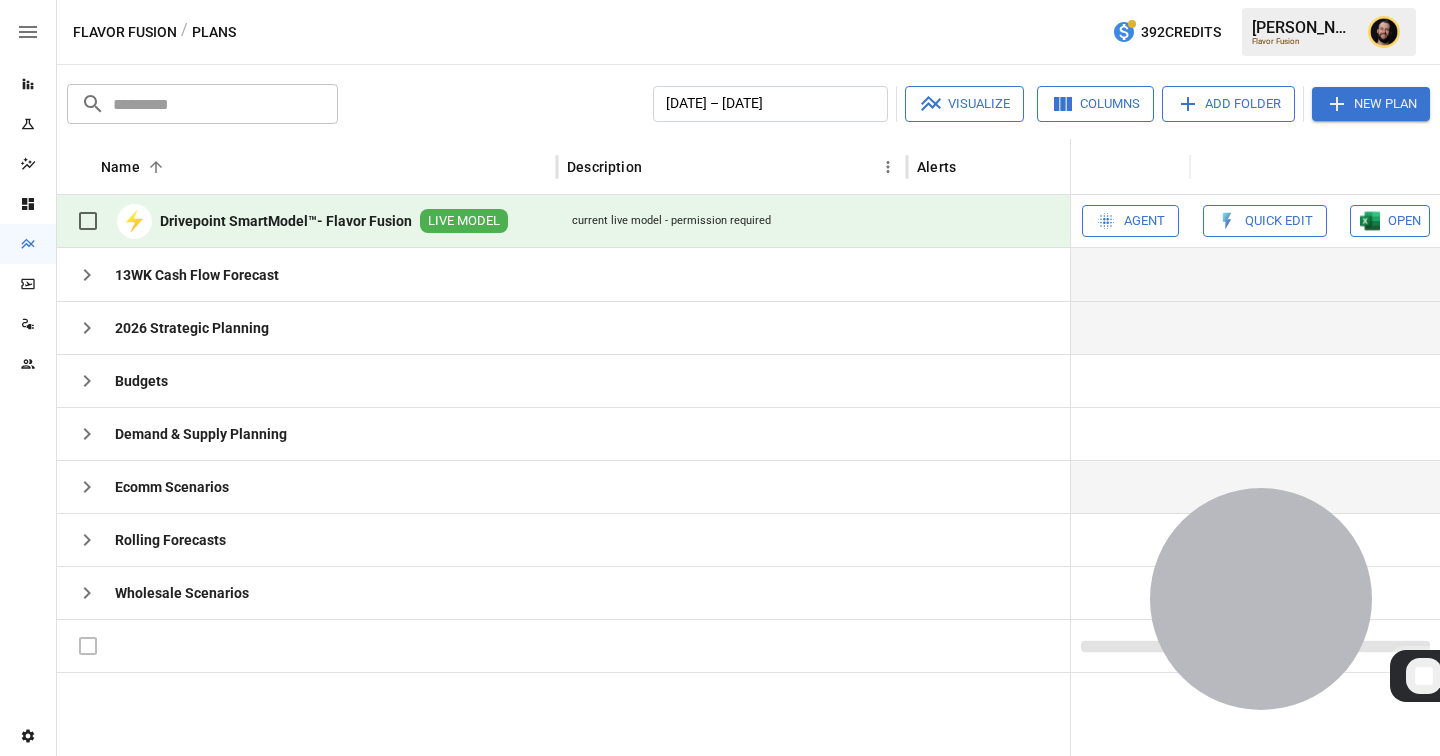 click 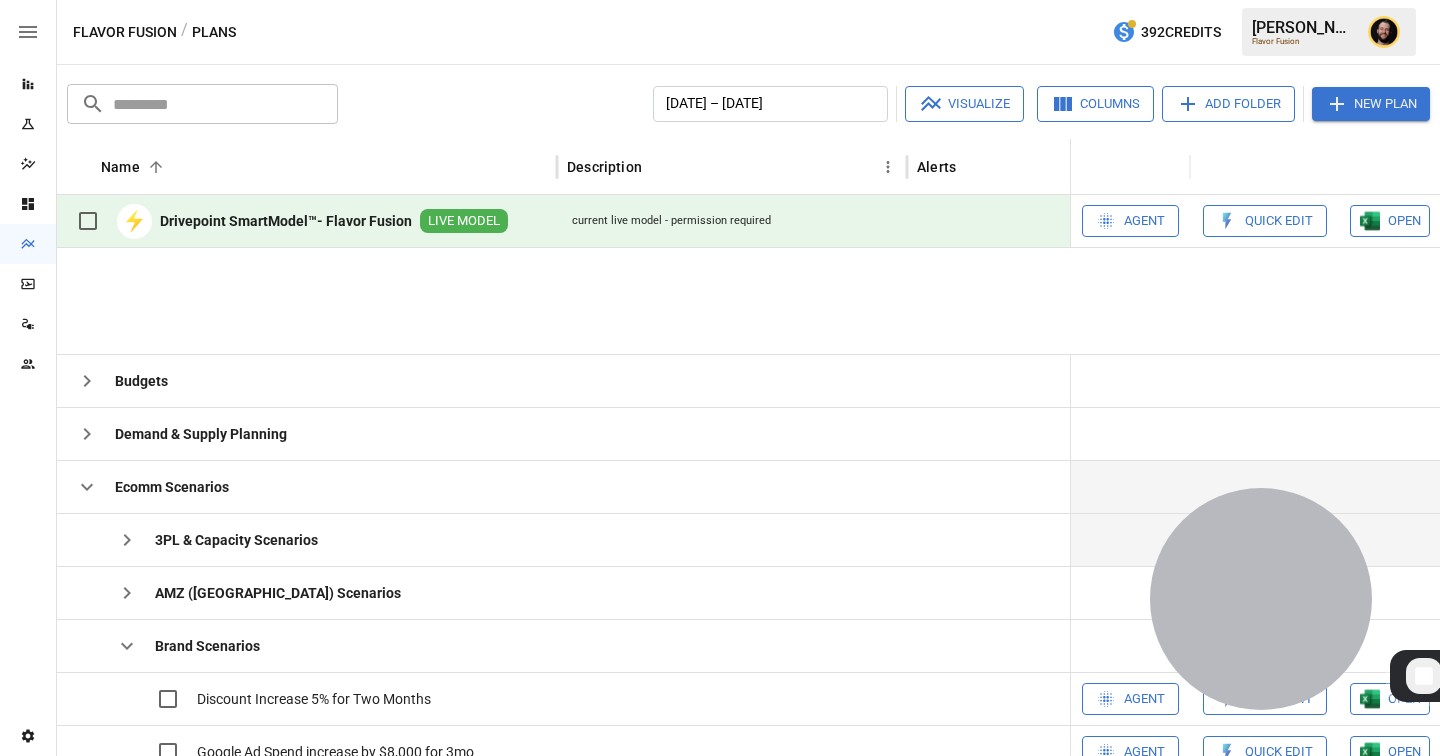 scroll, scrollTop: 326, scrollLeft: 0, axis: vertical 